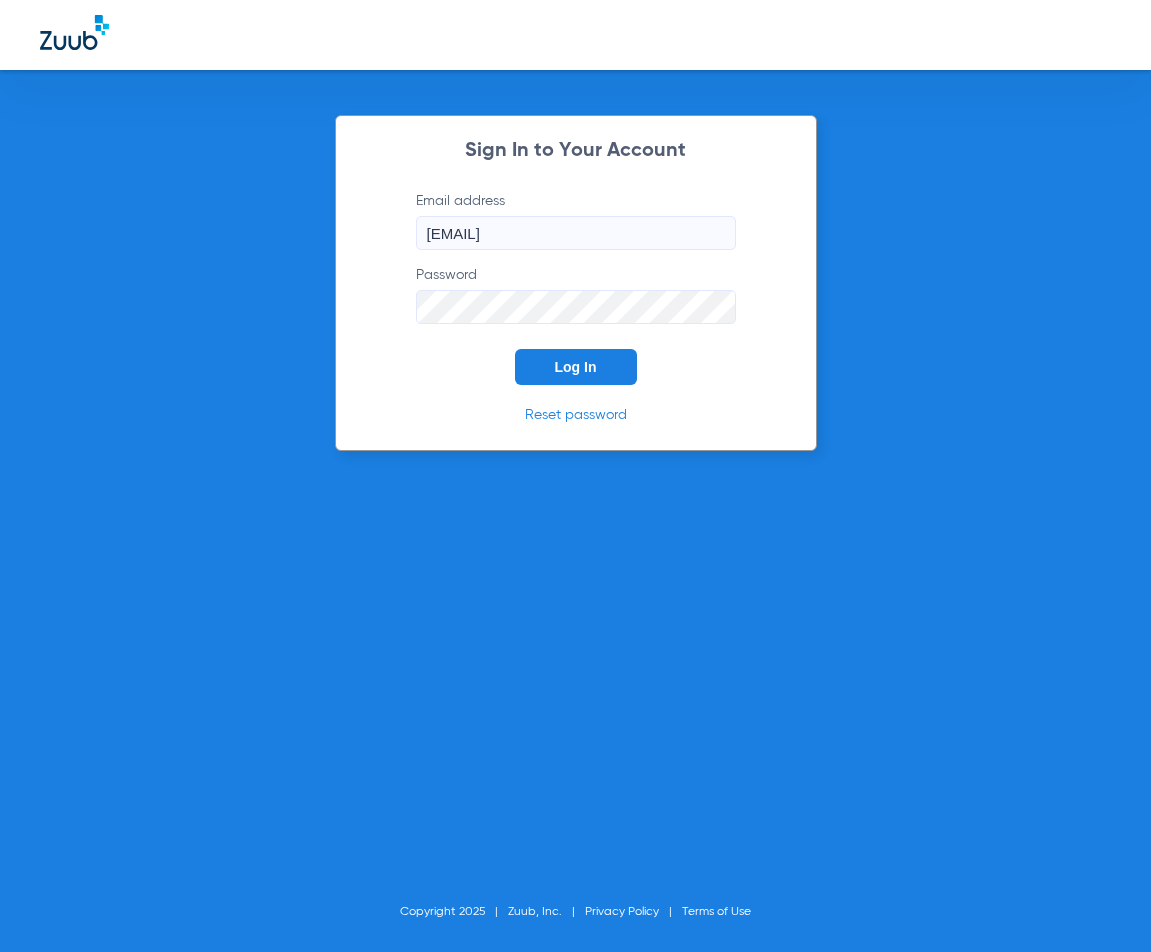 scroll, scrollTop: 0, scrollLeft: 0, axis: both 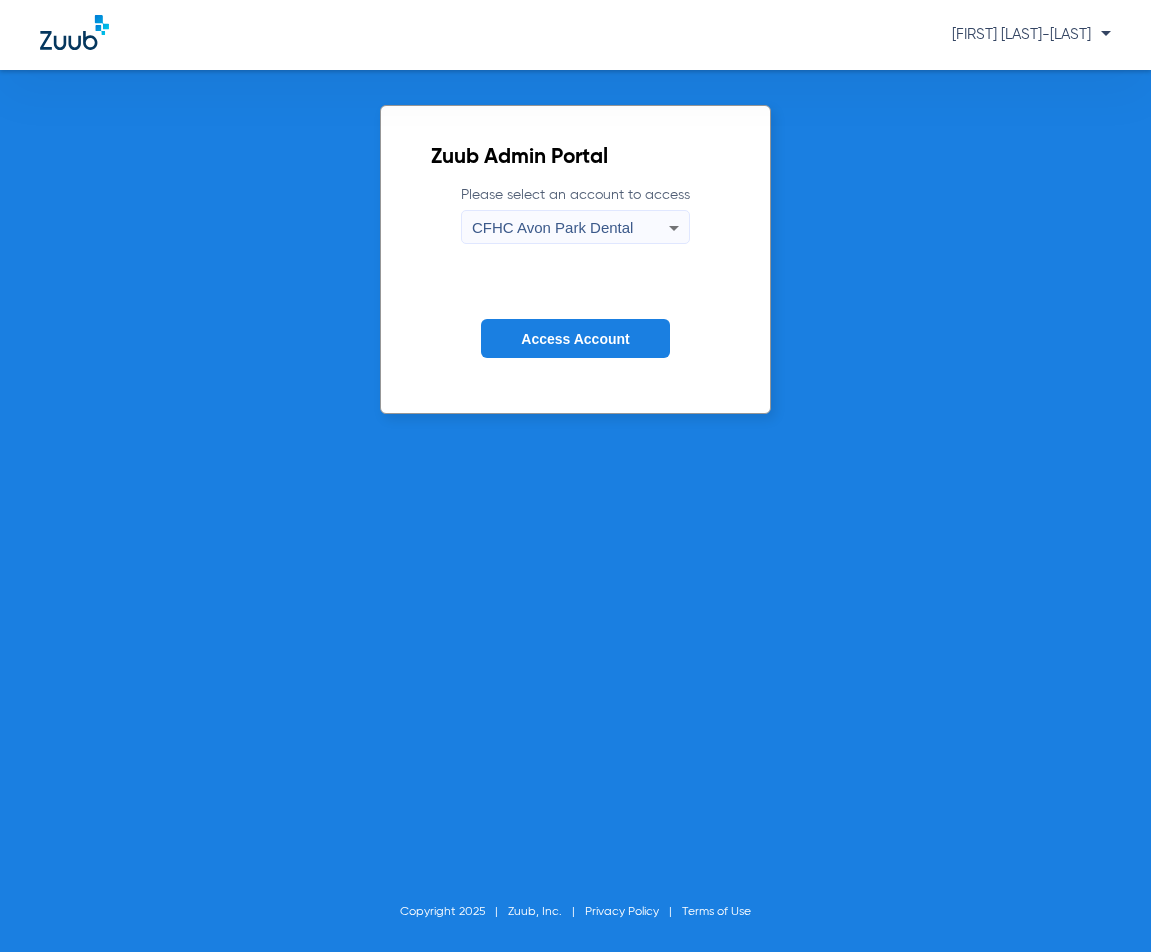 click on "CFHC Avon Park Dental" at bounding box center (570, 228) 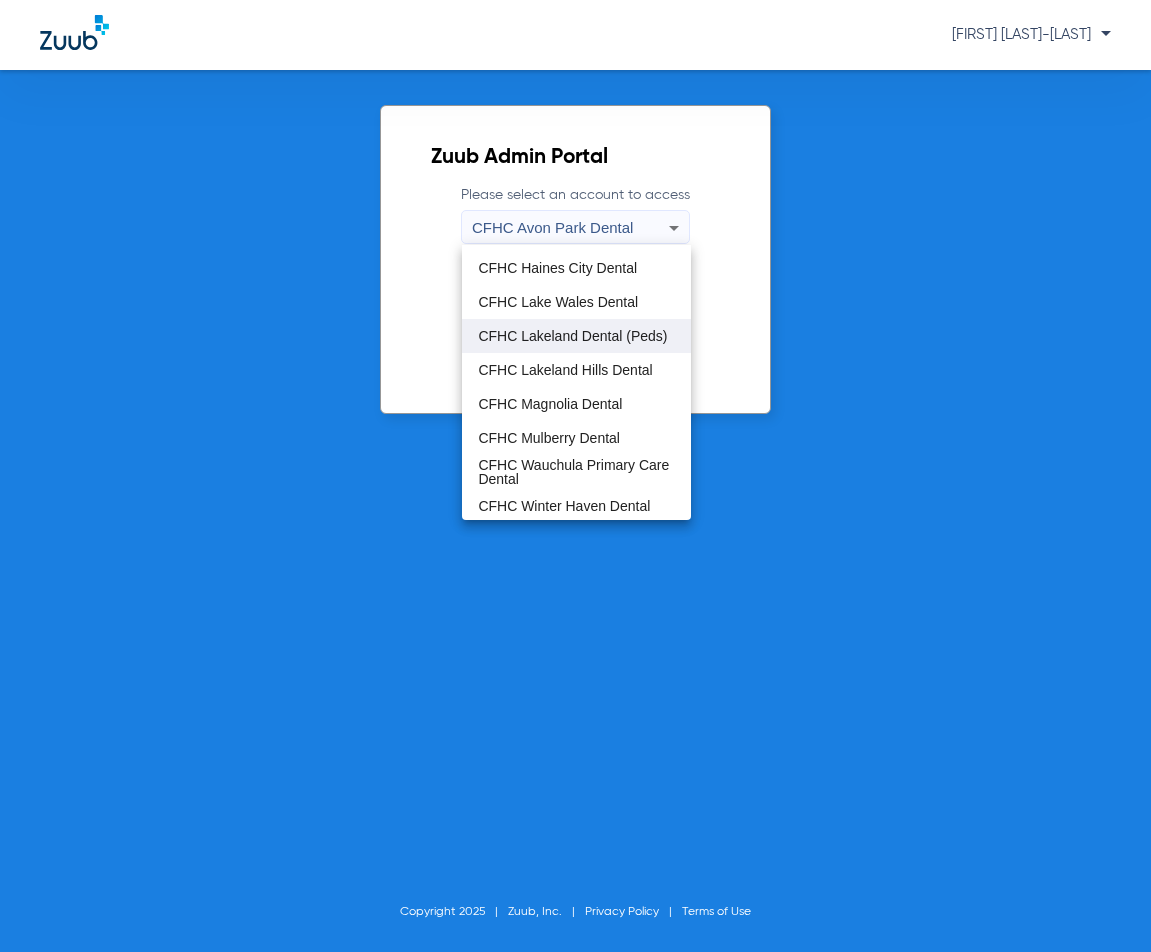 scroll, scrollTop: 133, scrollLeft: 0, axis: vertical 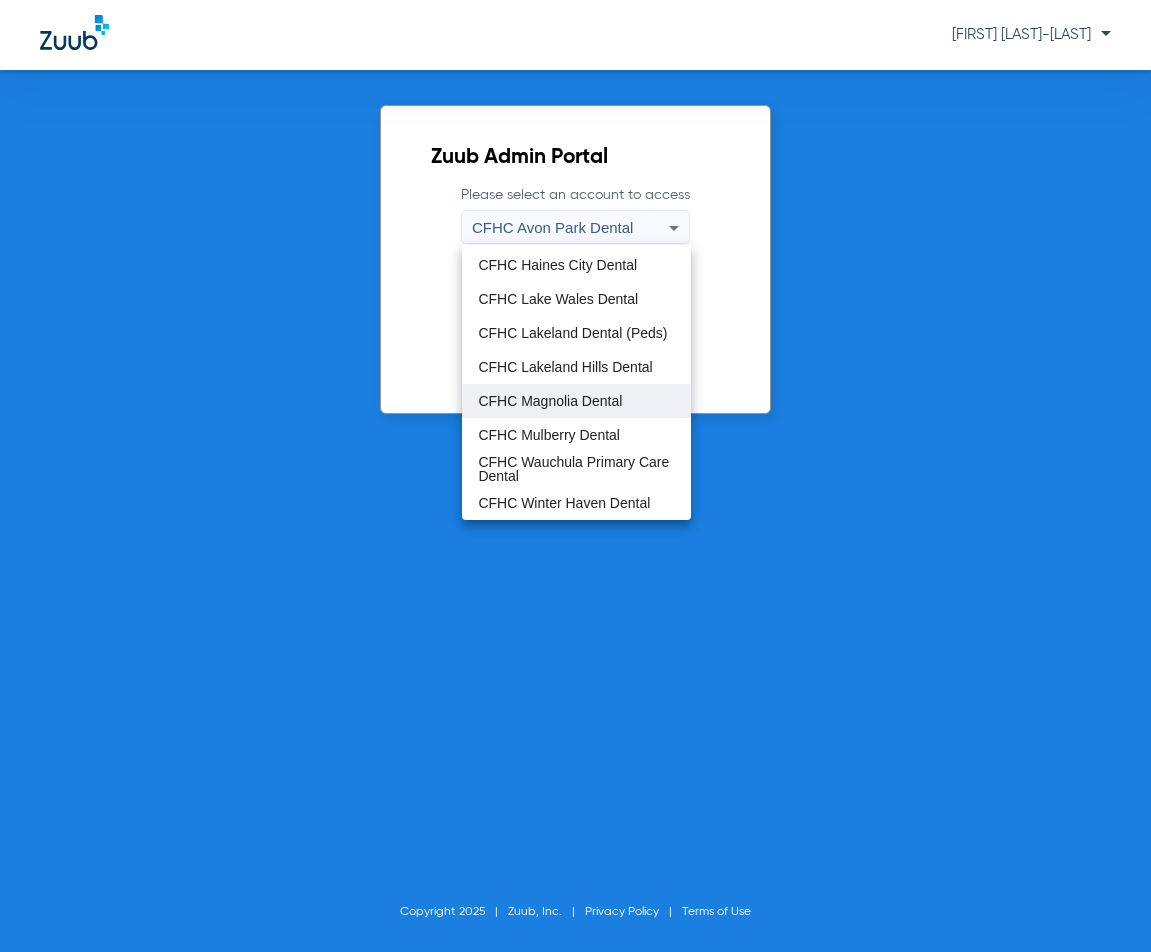 click on "CFHC Magnolia Dental" at bounding box center (550, 401) 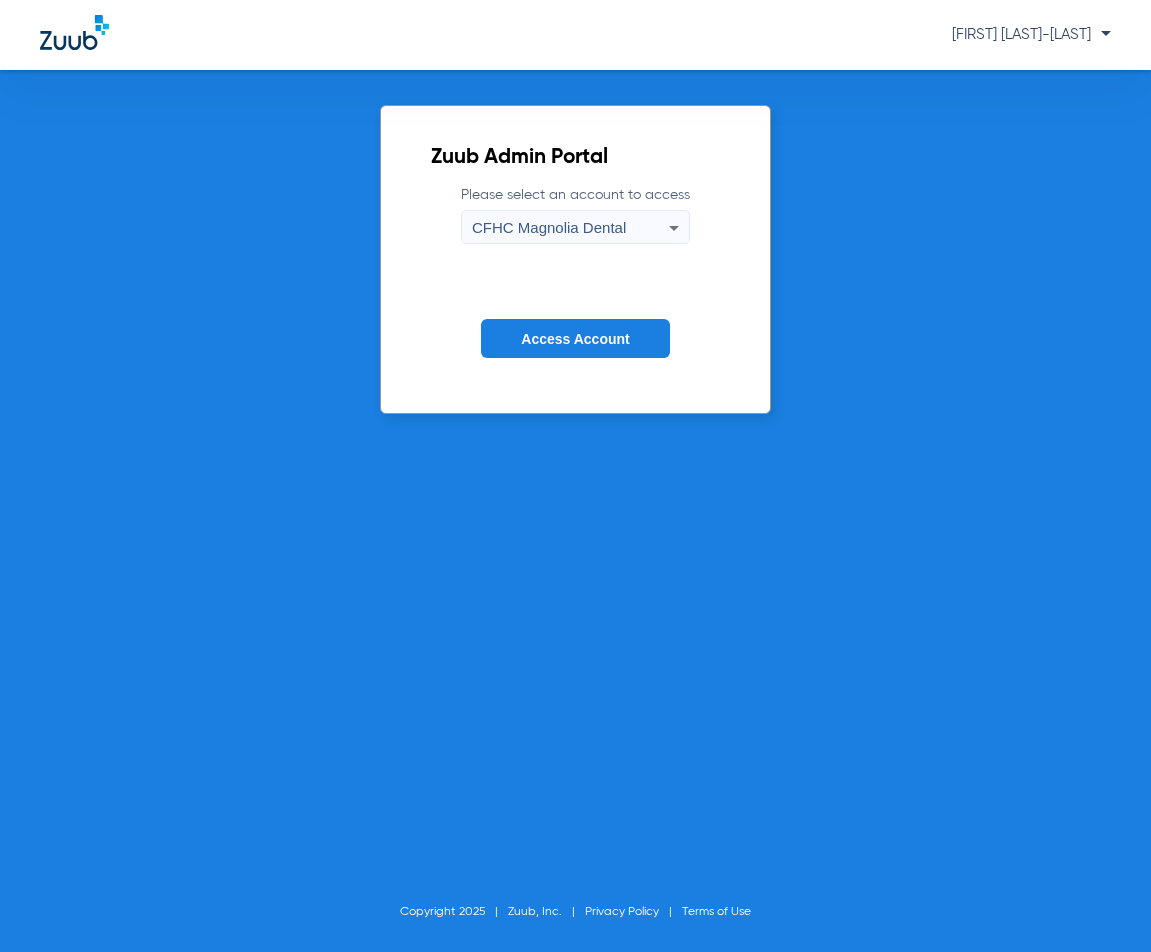 click on "Access Account" 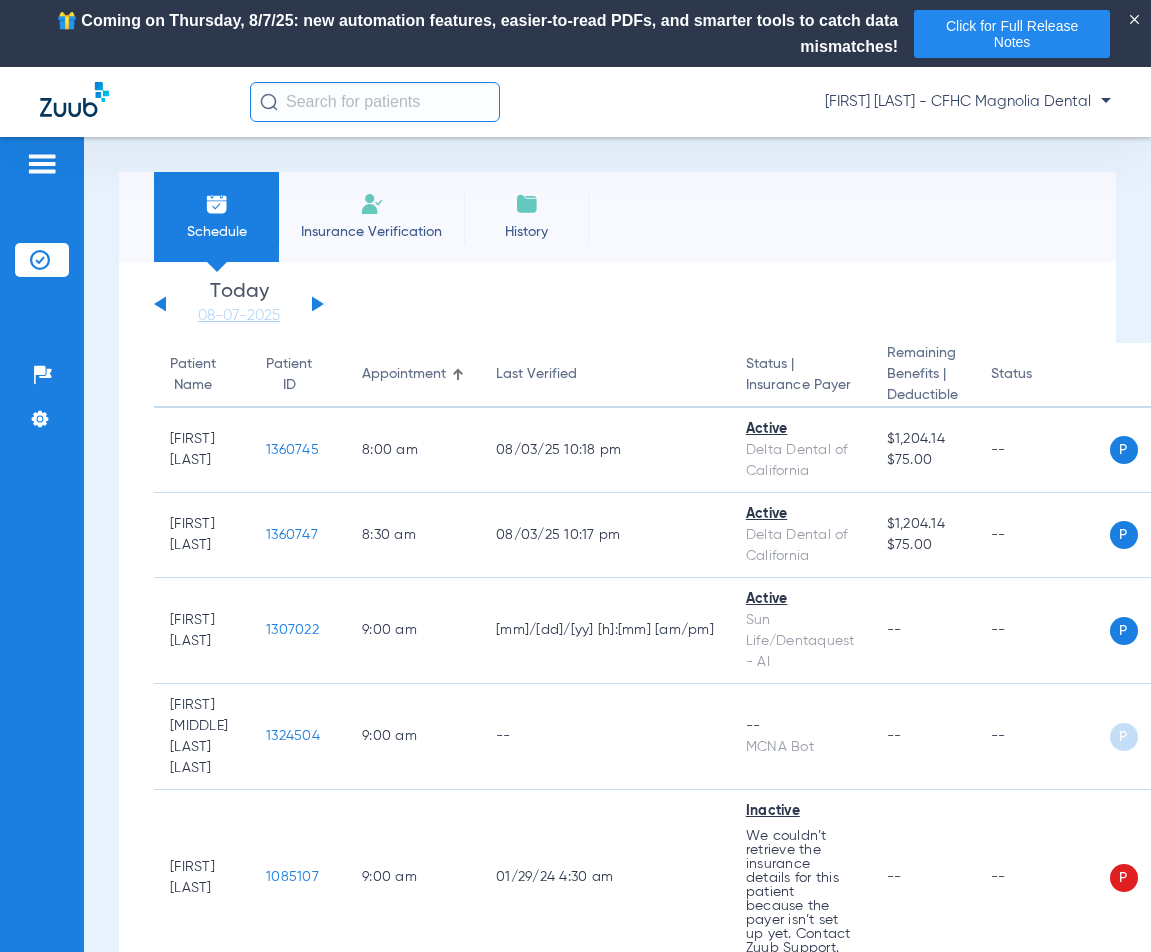 click on "Insurance Verification" 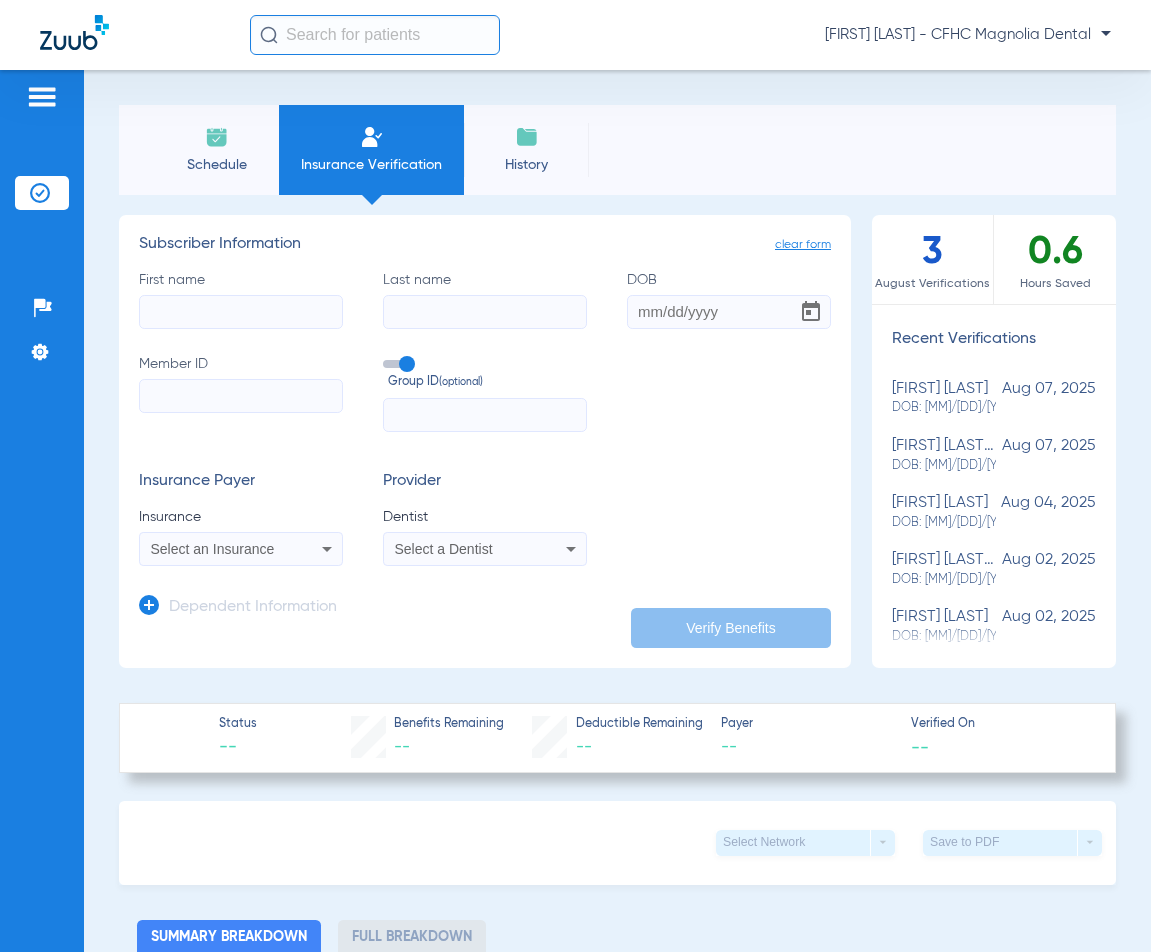 click on "First name" 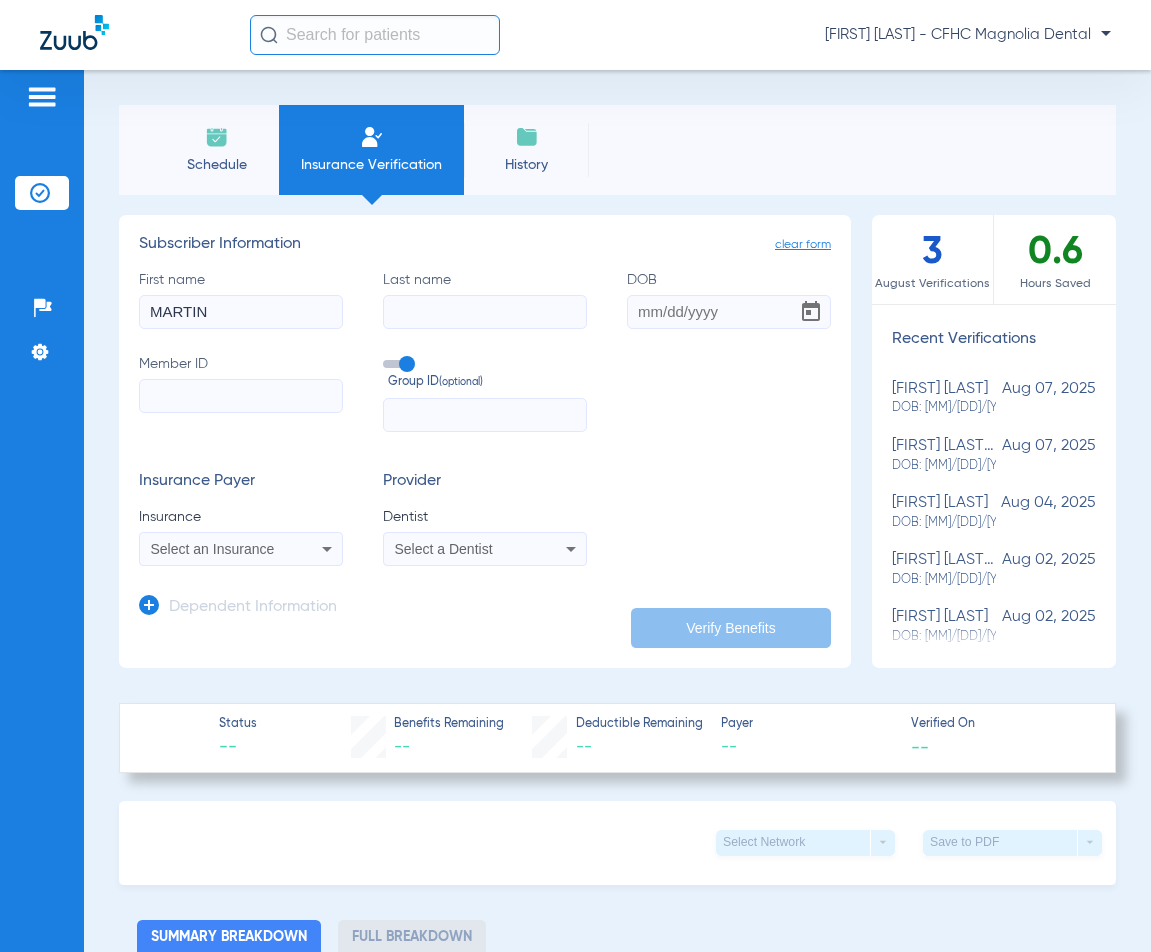 type on "MARTIN" 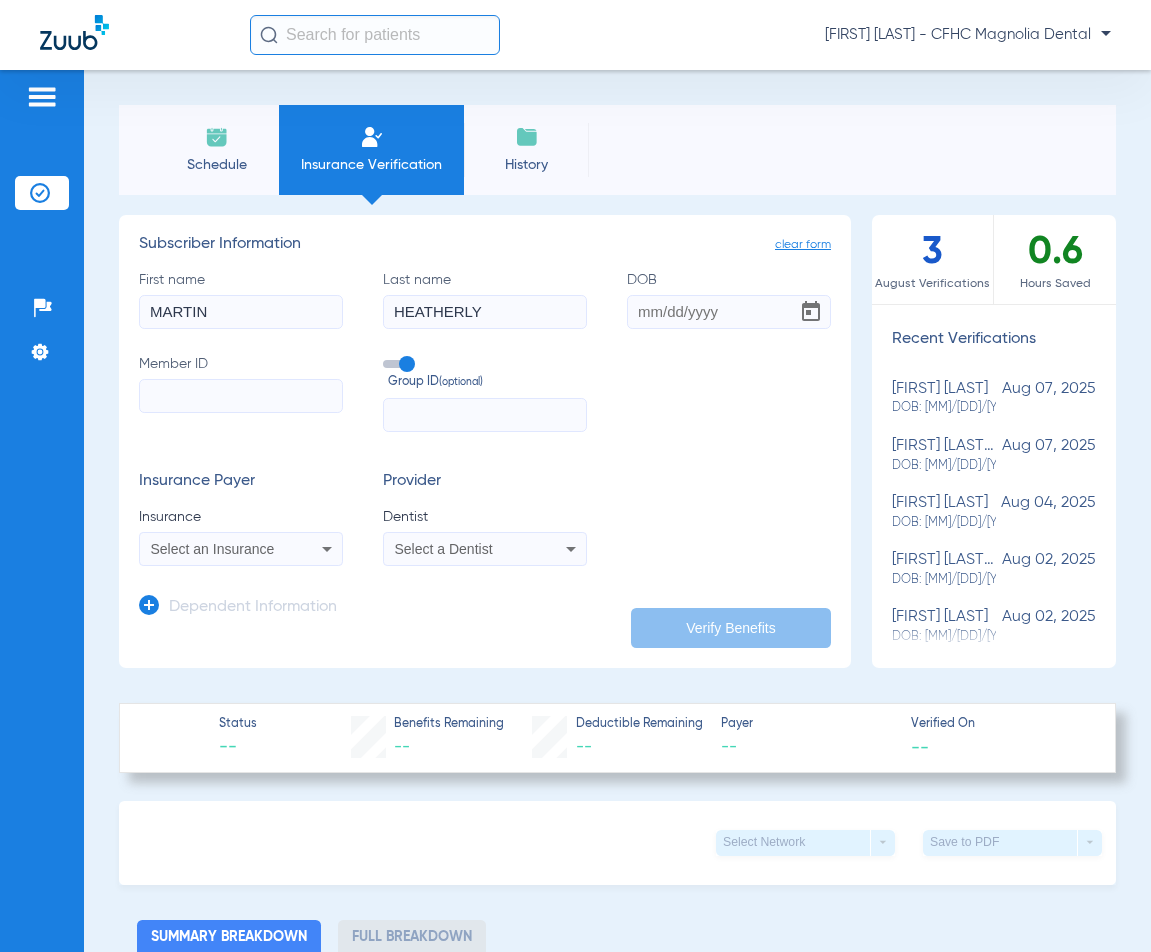 type on "HEATHERLY" 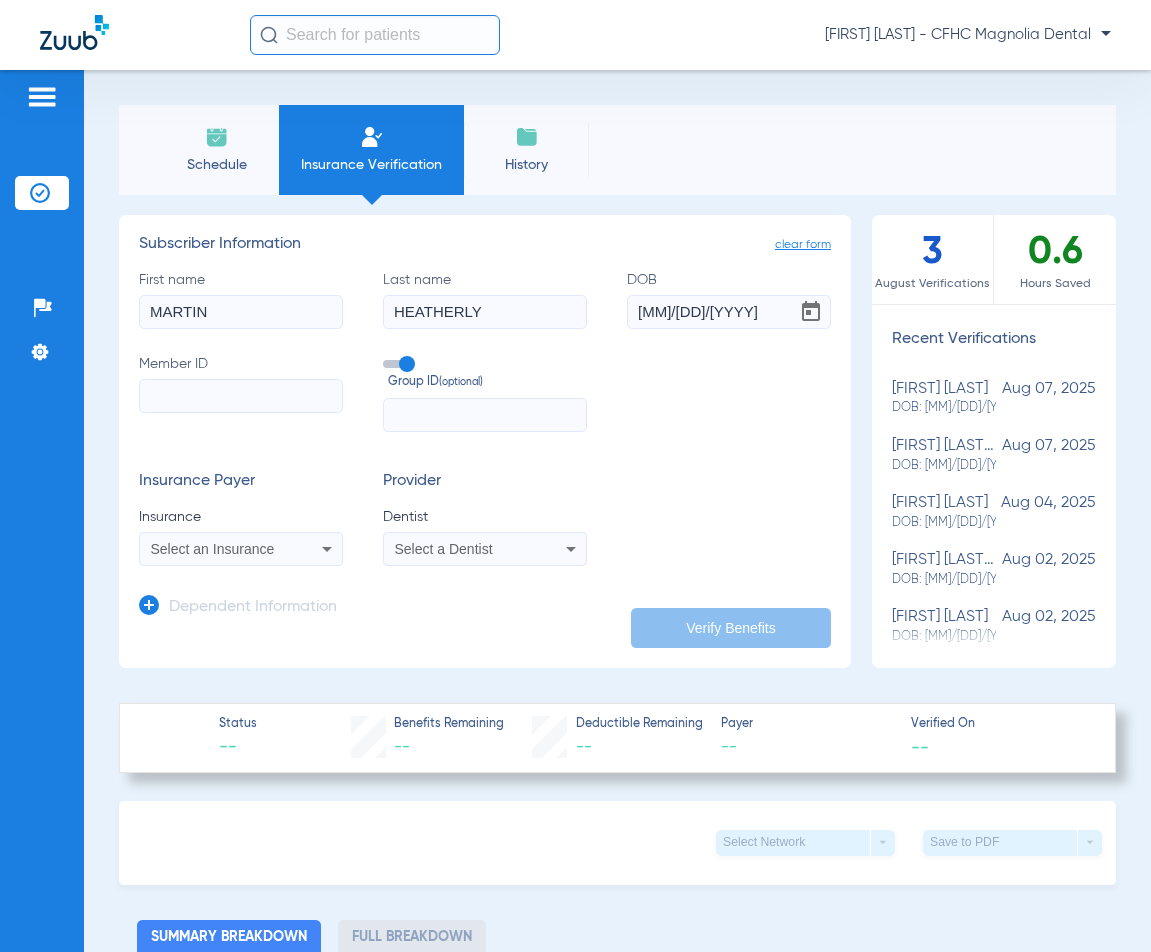 type on "[MM]/[DD]/[YYYY]" 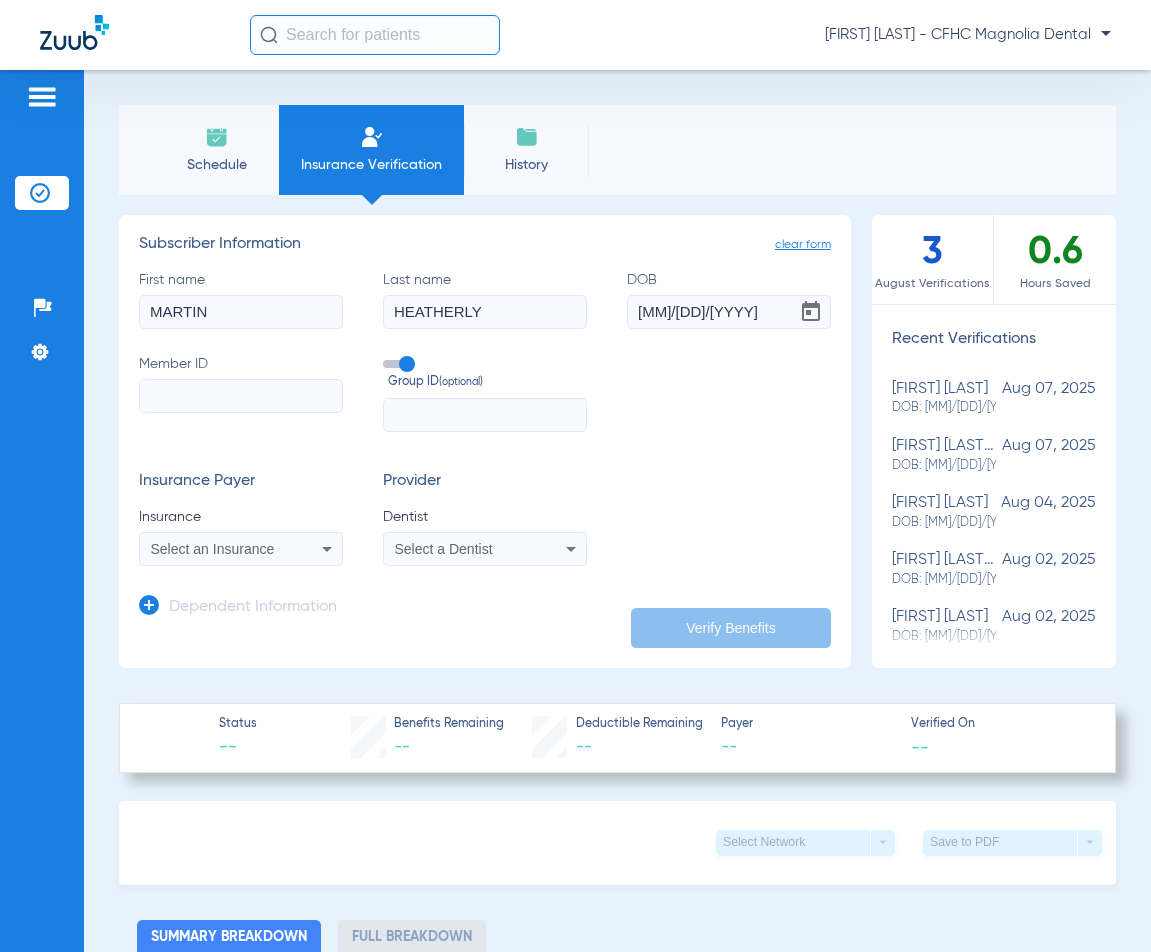 click on "Member ID" 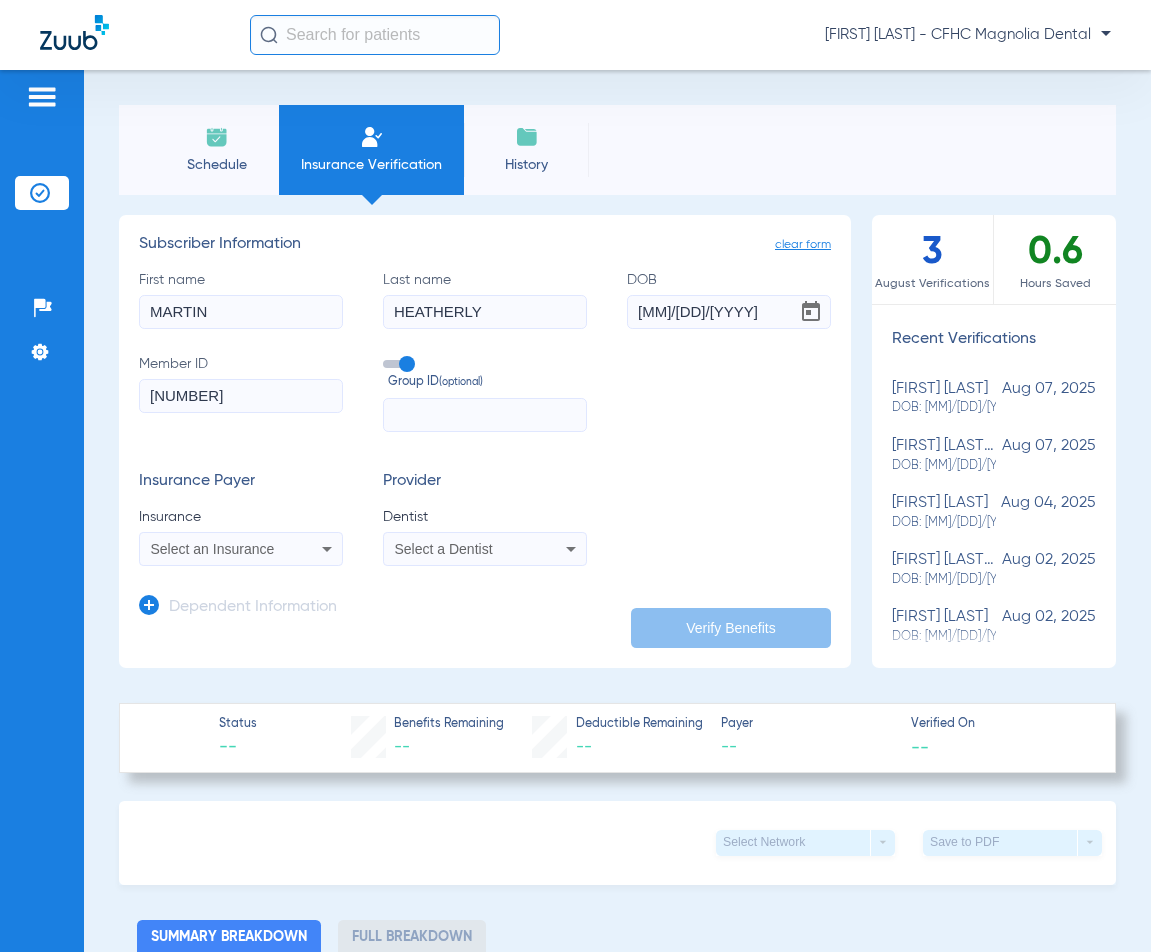 type on "[NUMBER]" 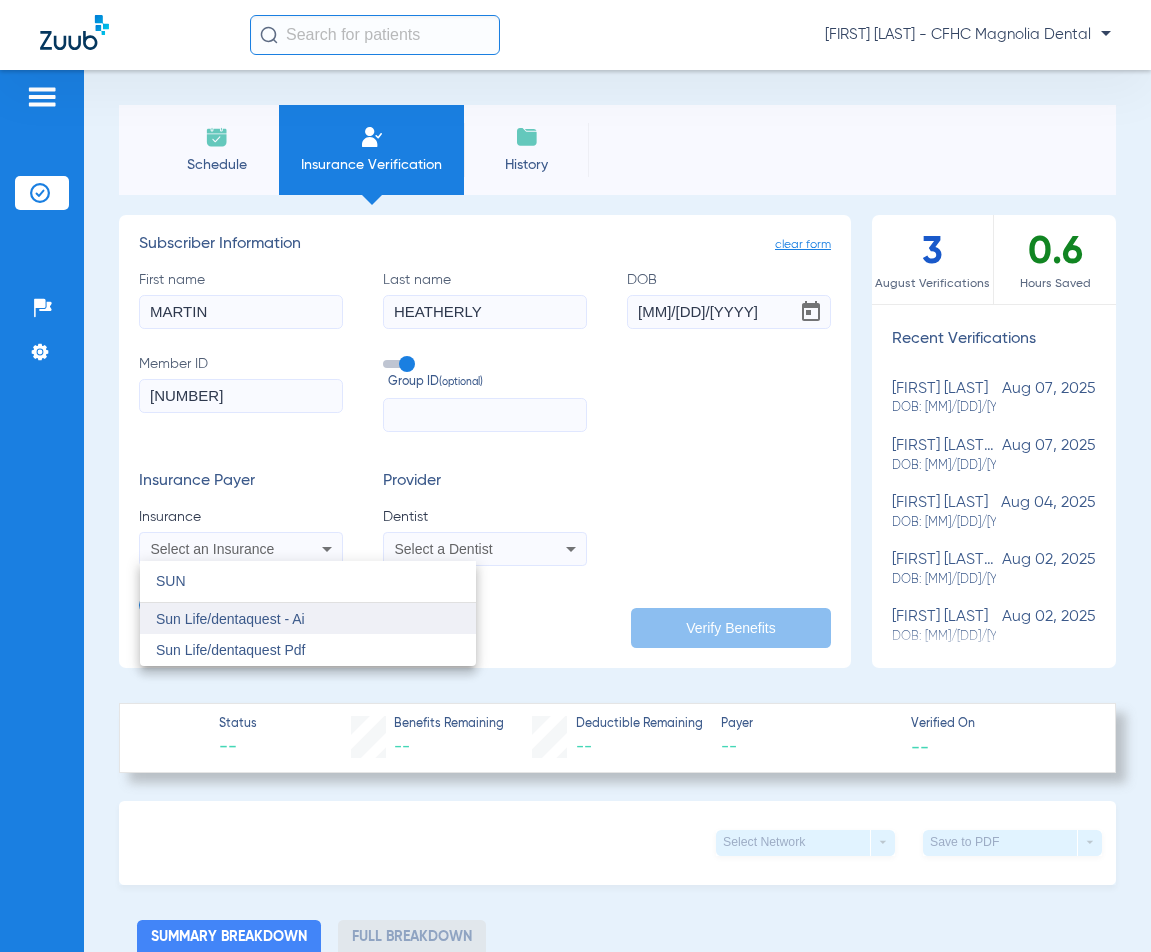 type on "SUN" 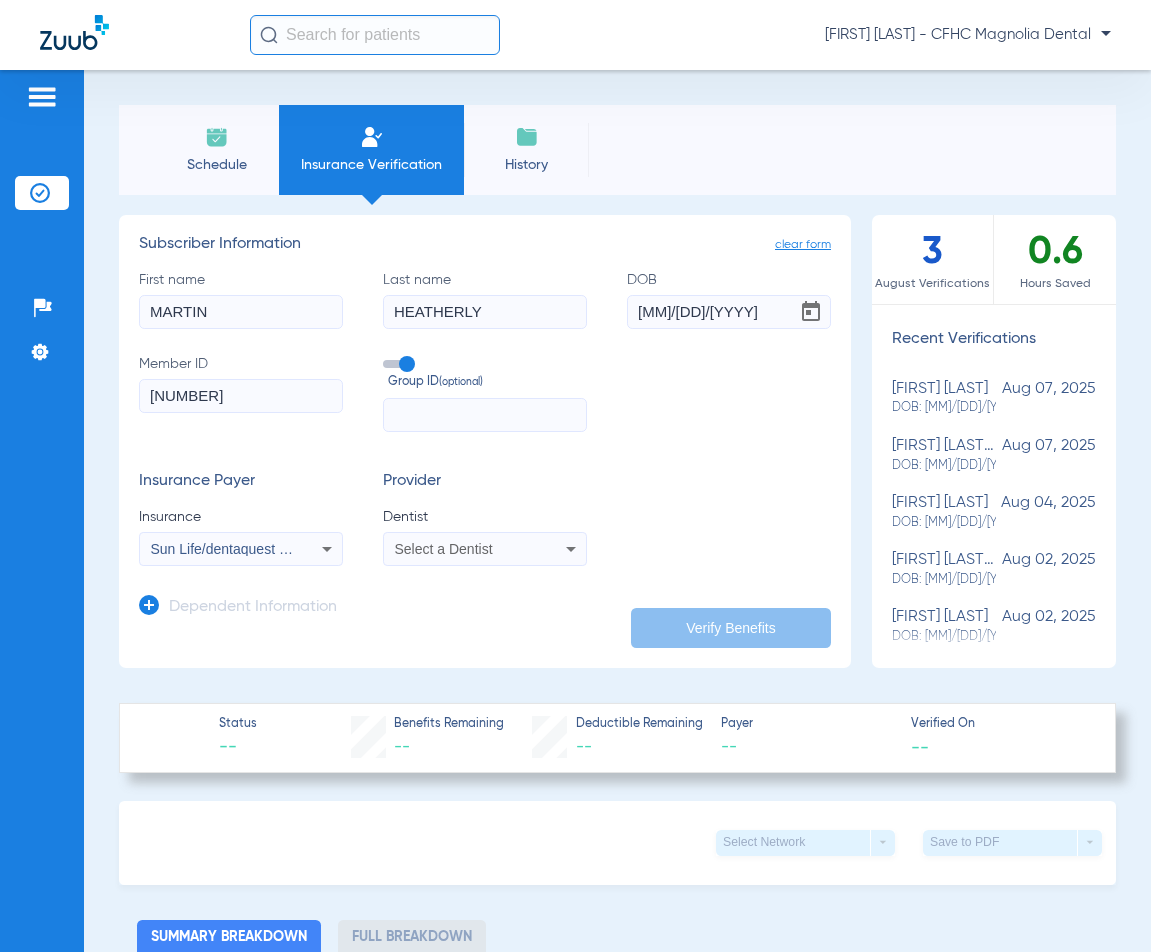 click on "Select a Dentist" at bounding box center (444, 549) 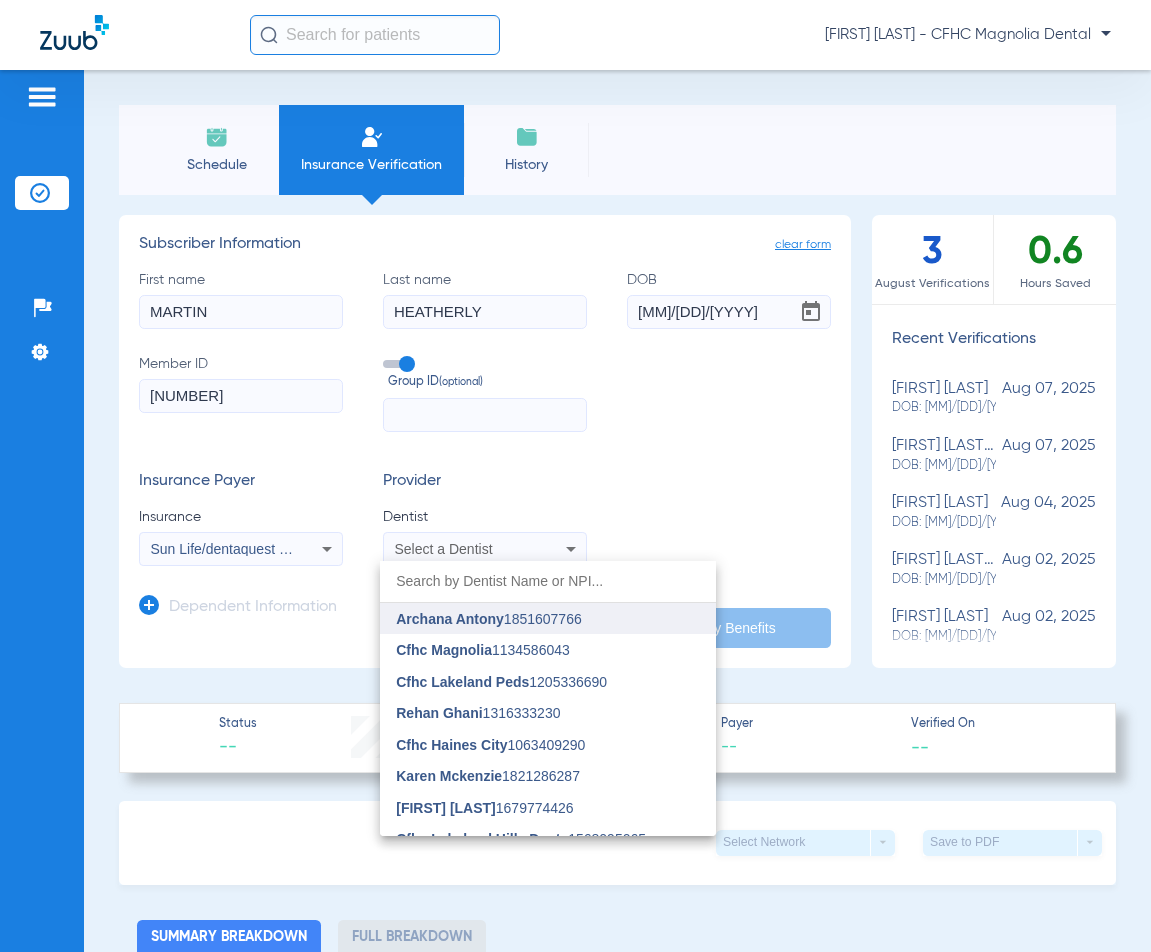 click on "Archana Antony" at bounding box center (450, 619) 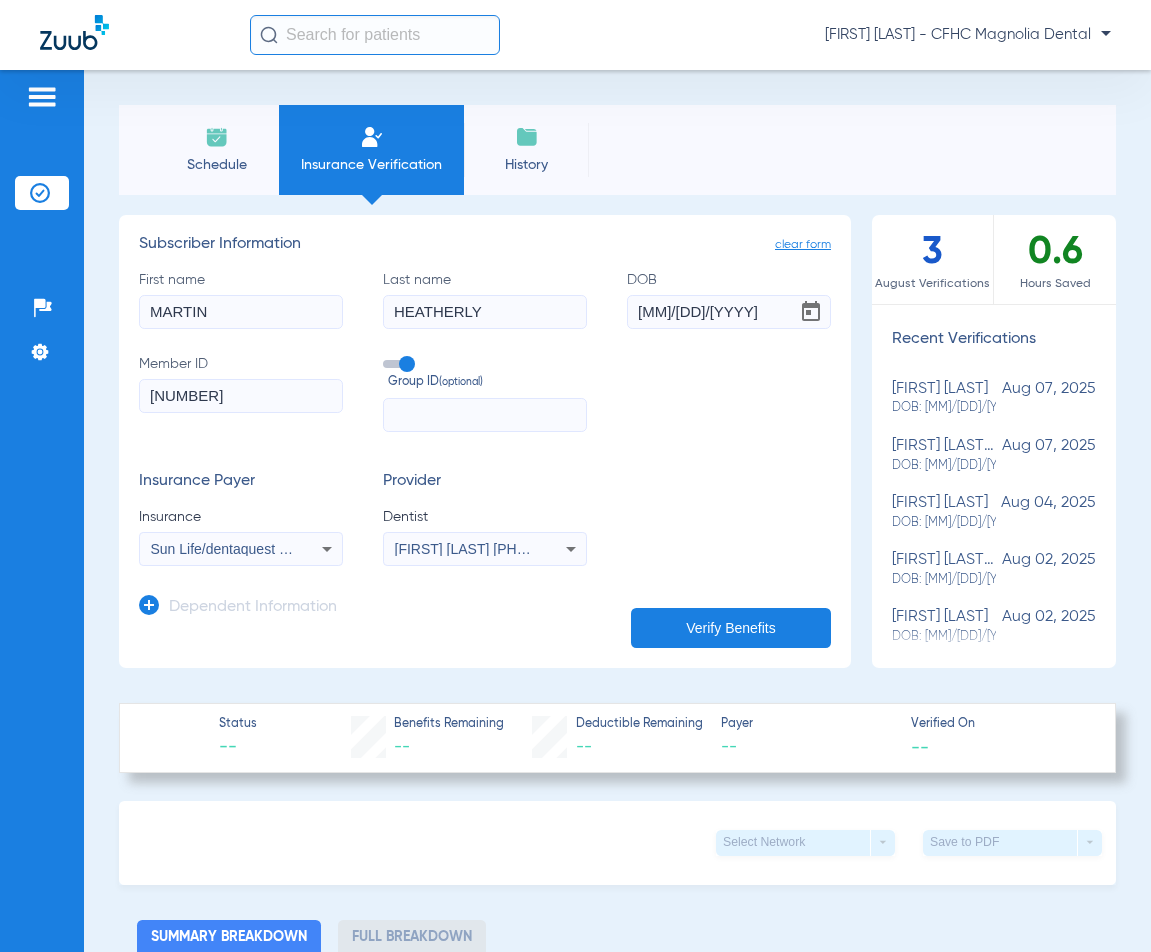 click on "Verify Benefits" 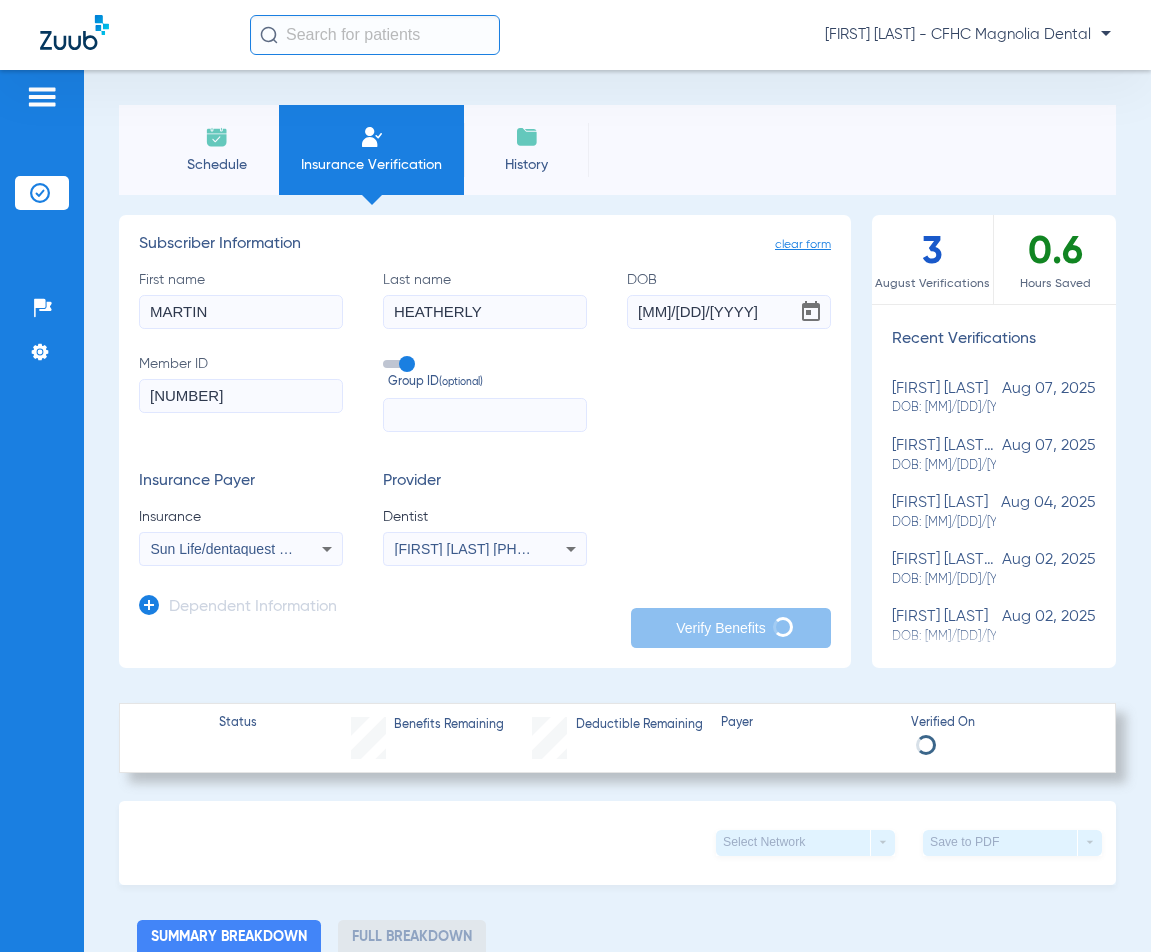 click on "Patients  Insurance Verification  Setup  Help Center Settings" 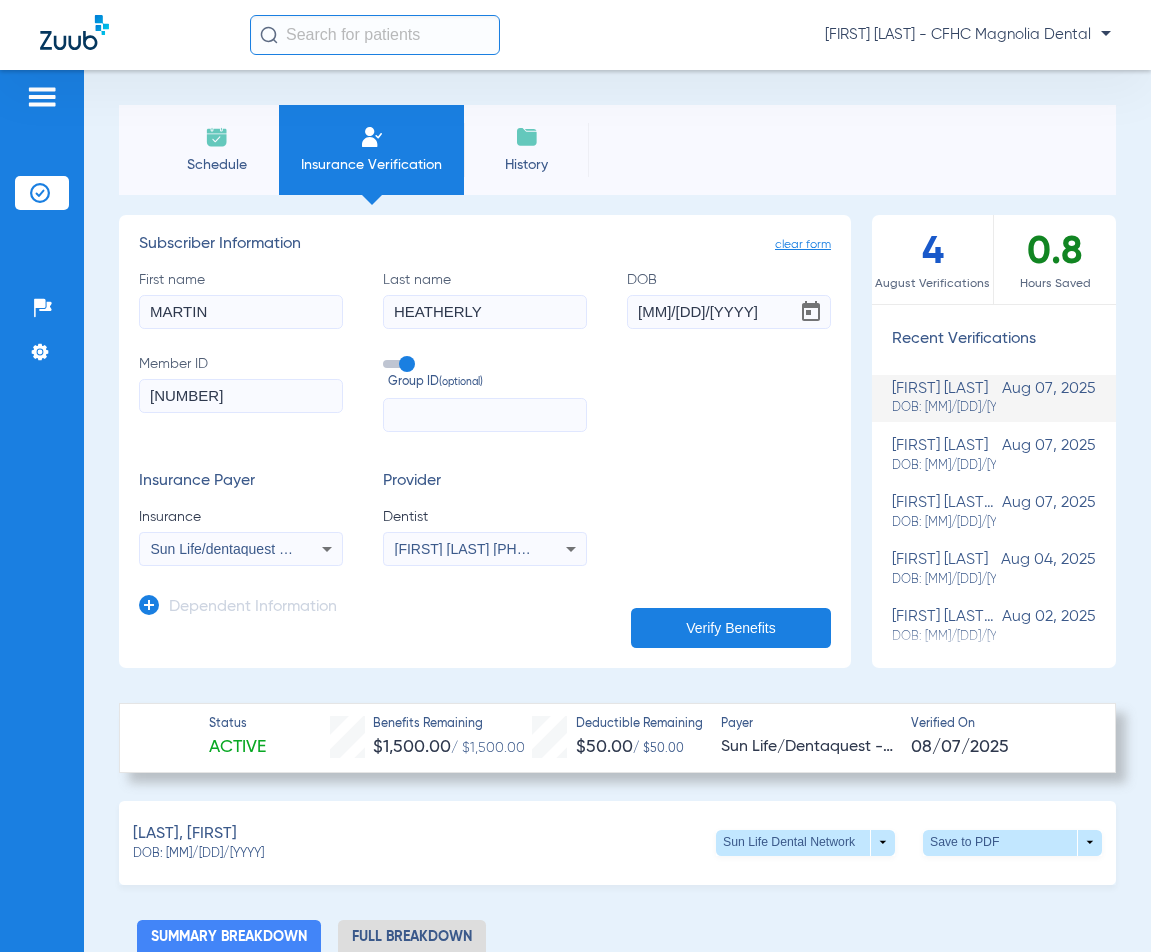 scroll, scrollTop: 300, scrollLeft: 0, axis: vertical 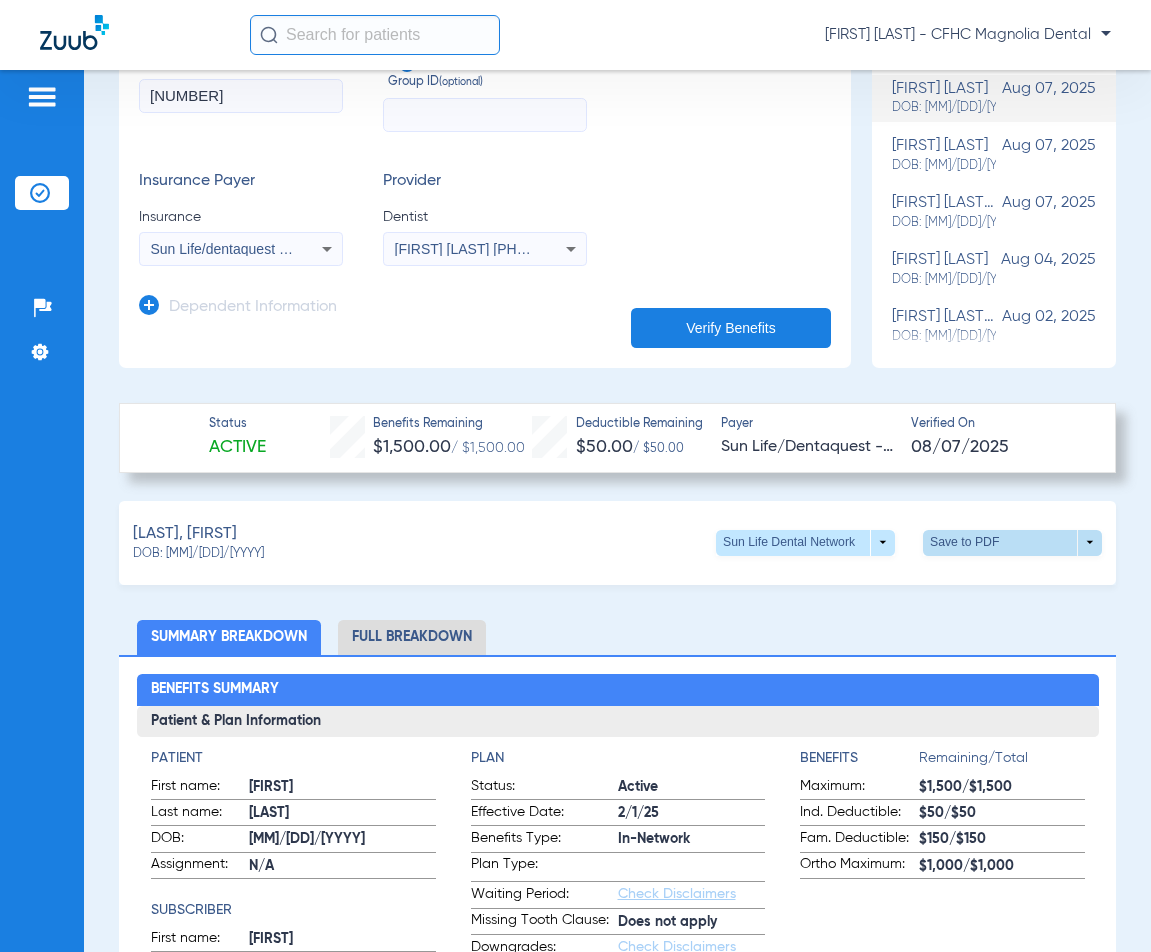 click 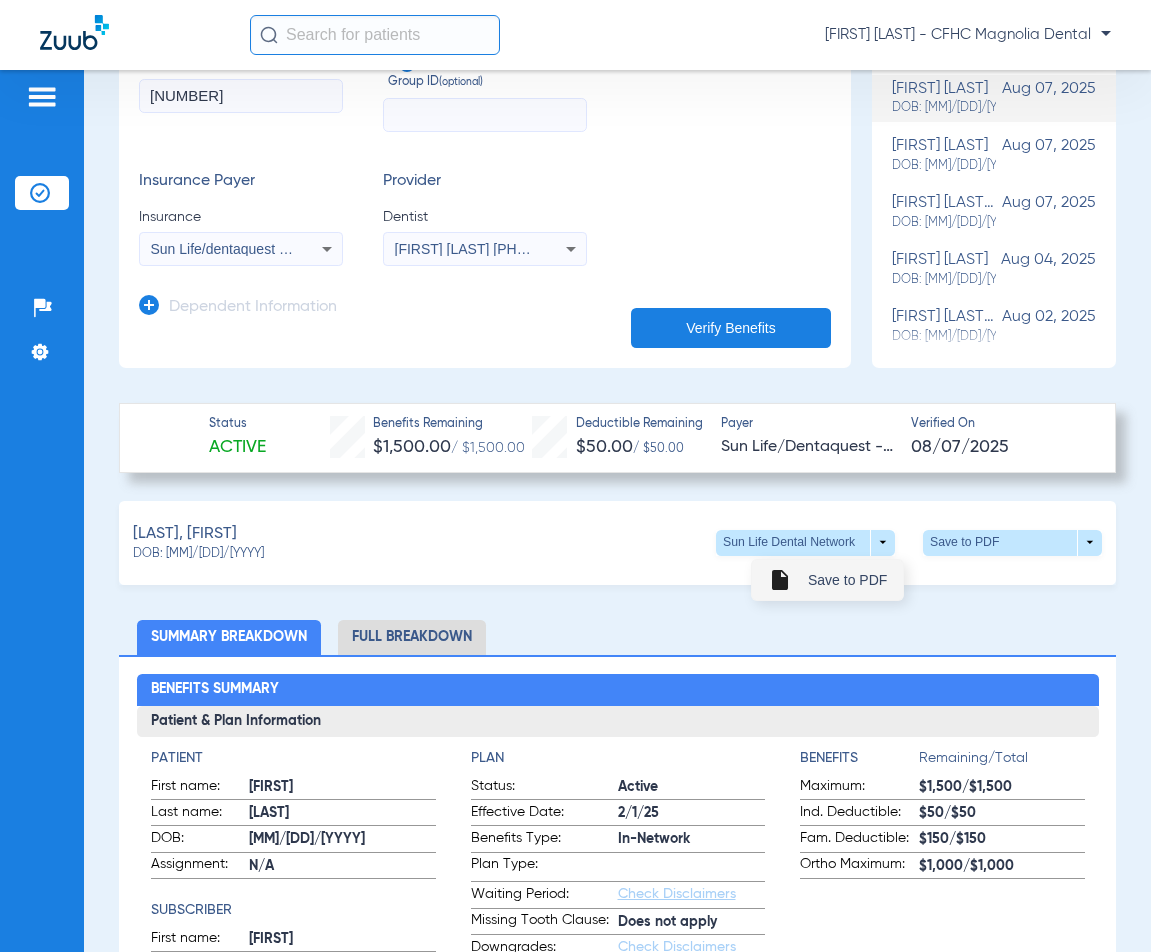 click on "Save to PDF" at bounding box center [847, 580] 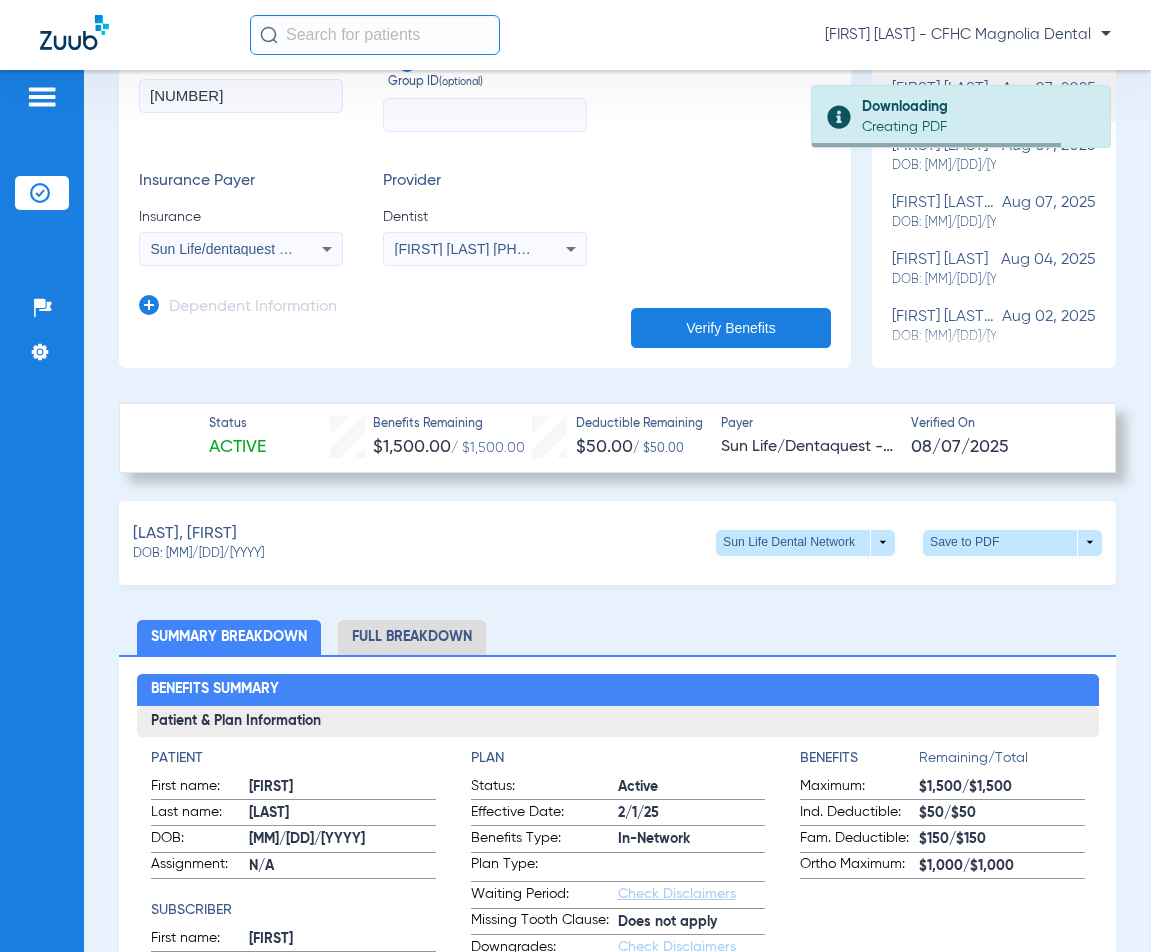 drag, startPoint x: 235, startPoint y: 553, endPoint x: 164, endPoint y: 554, distance: 71.00704 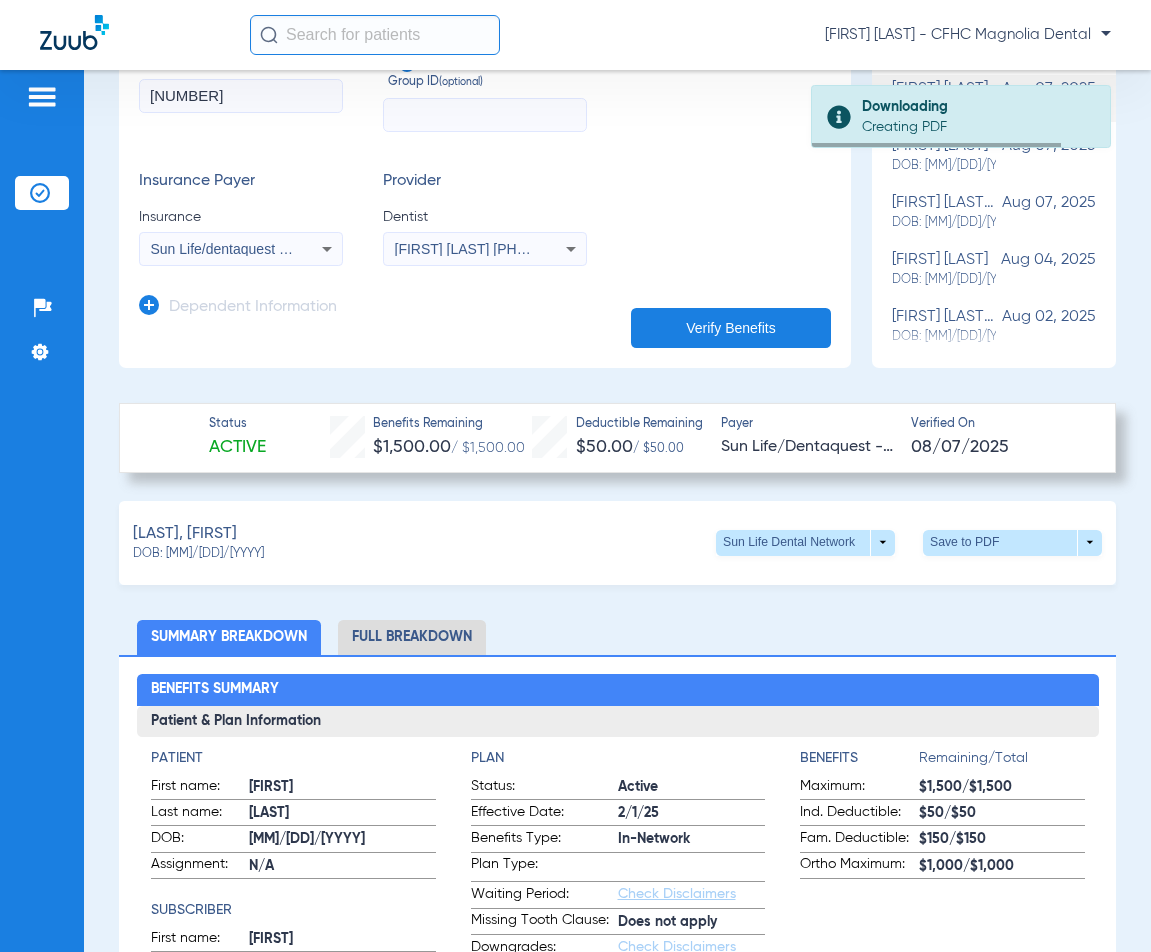 click on "DOB: [MM]/[DD]/[YYYY]" 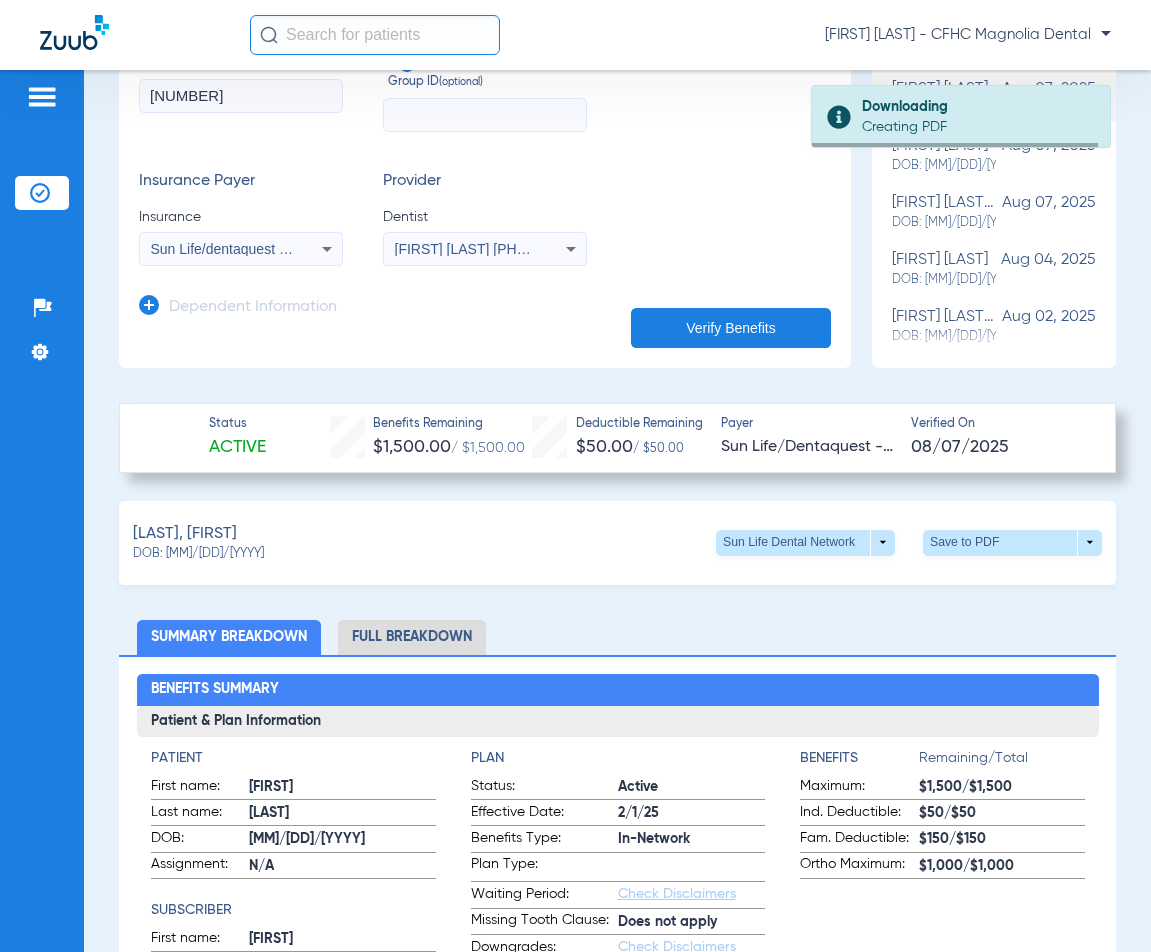 copy on "[MM]/[DD]/[YYYY]" 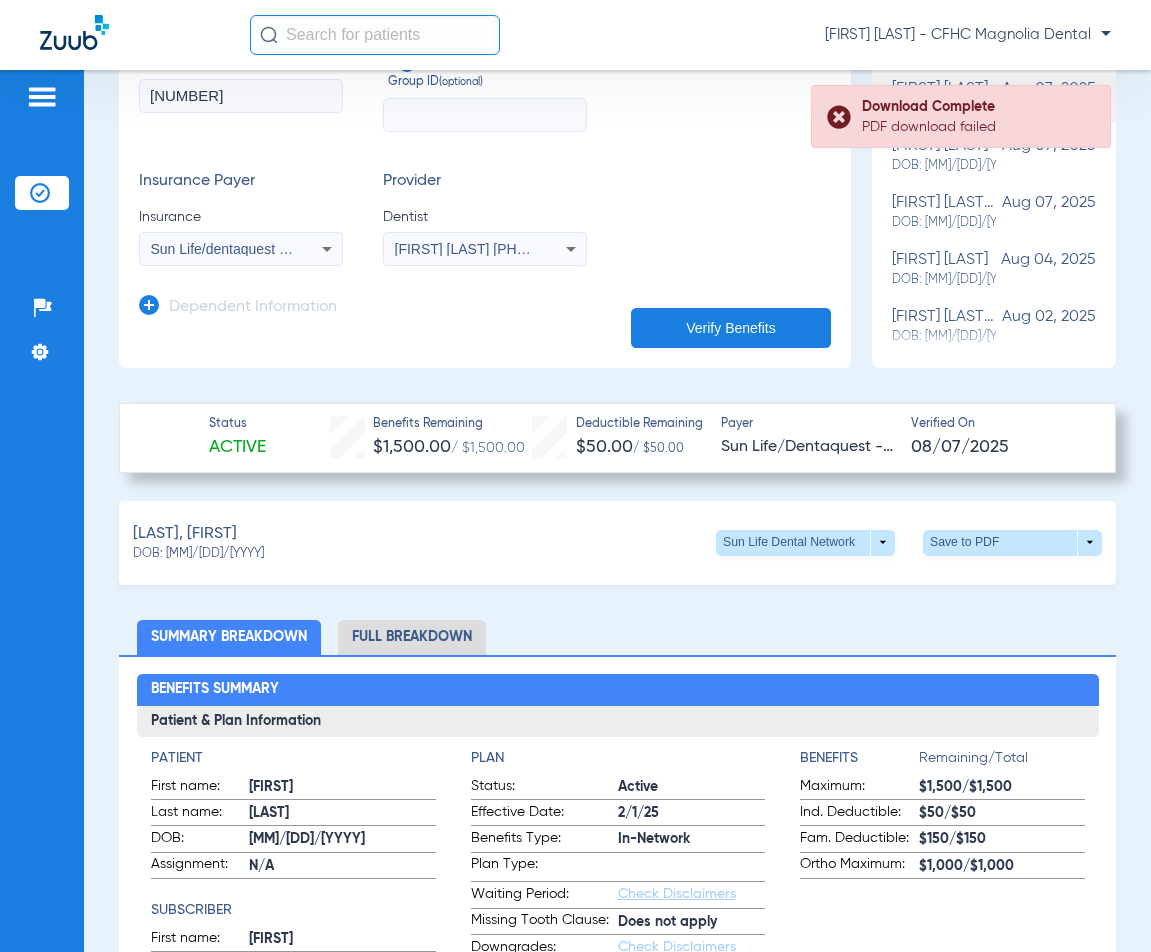 copy on "[MM]/[DD]/[YYYY]" 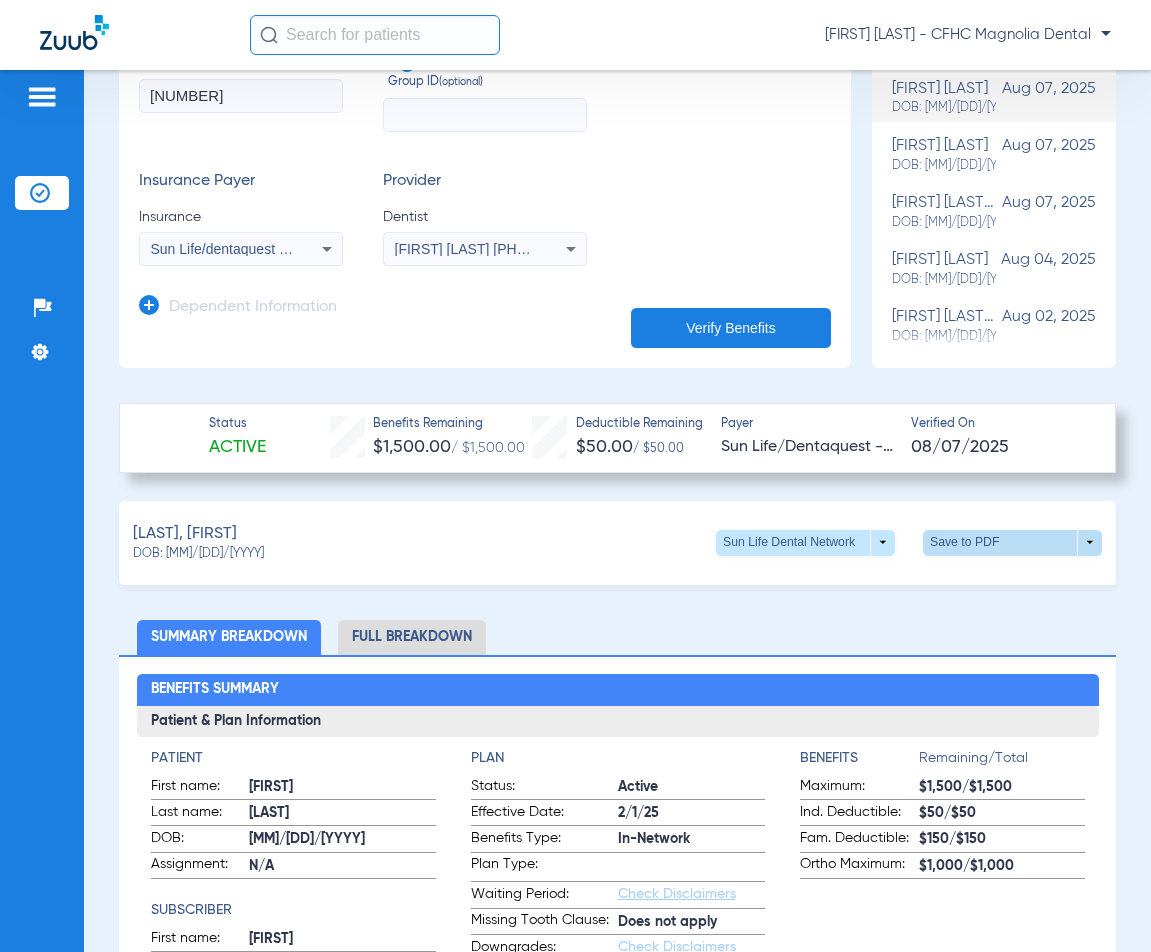 click 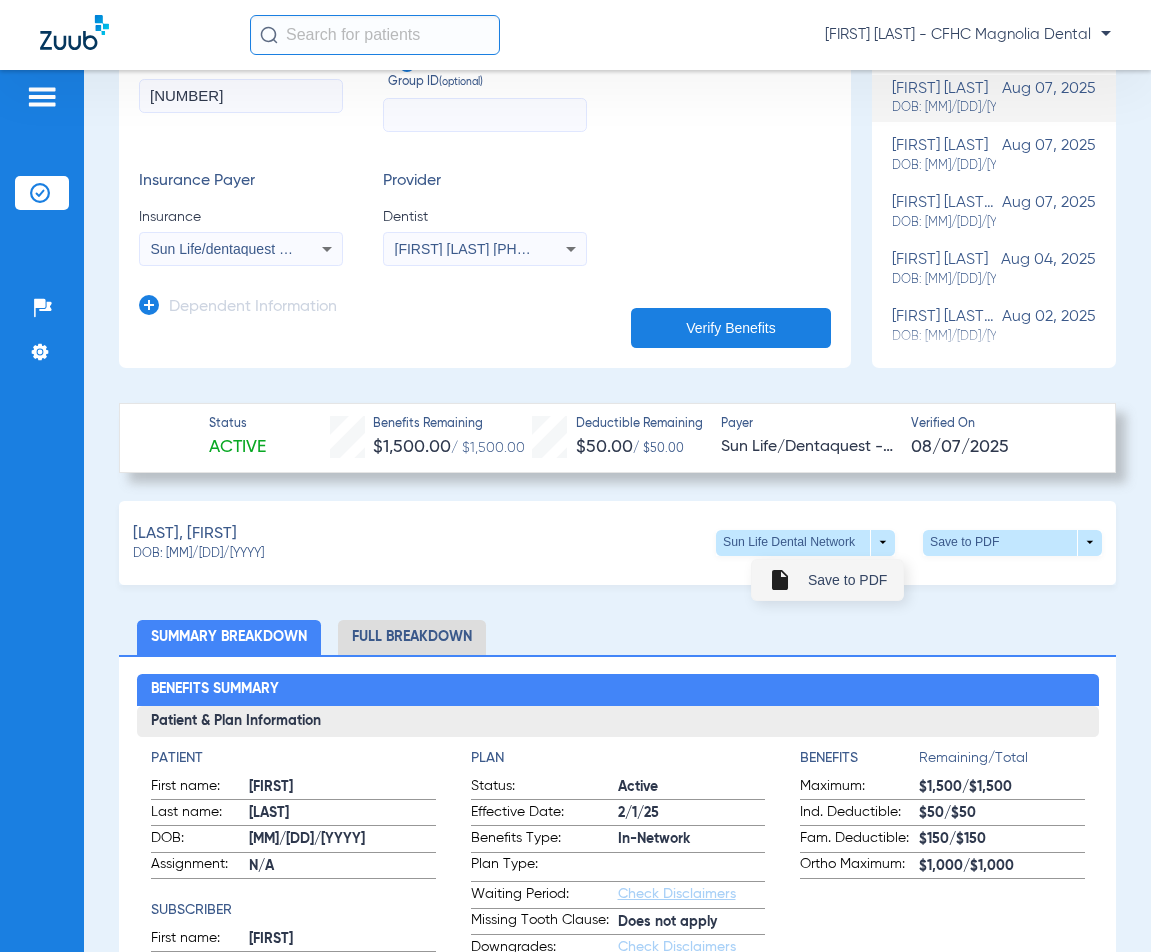 click on "Save to PDF" at bounding box center [847, 580] 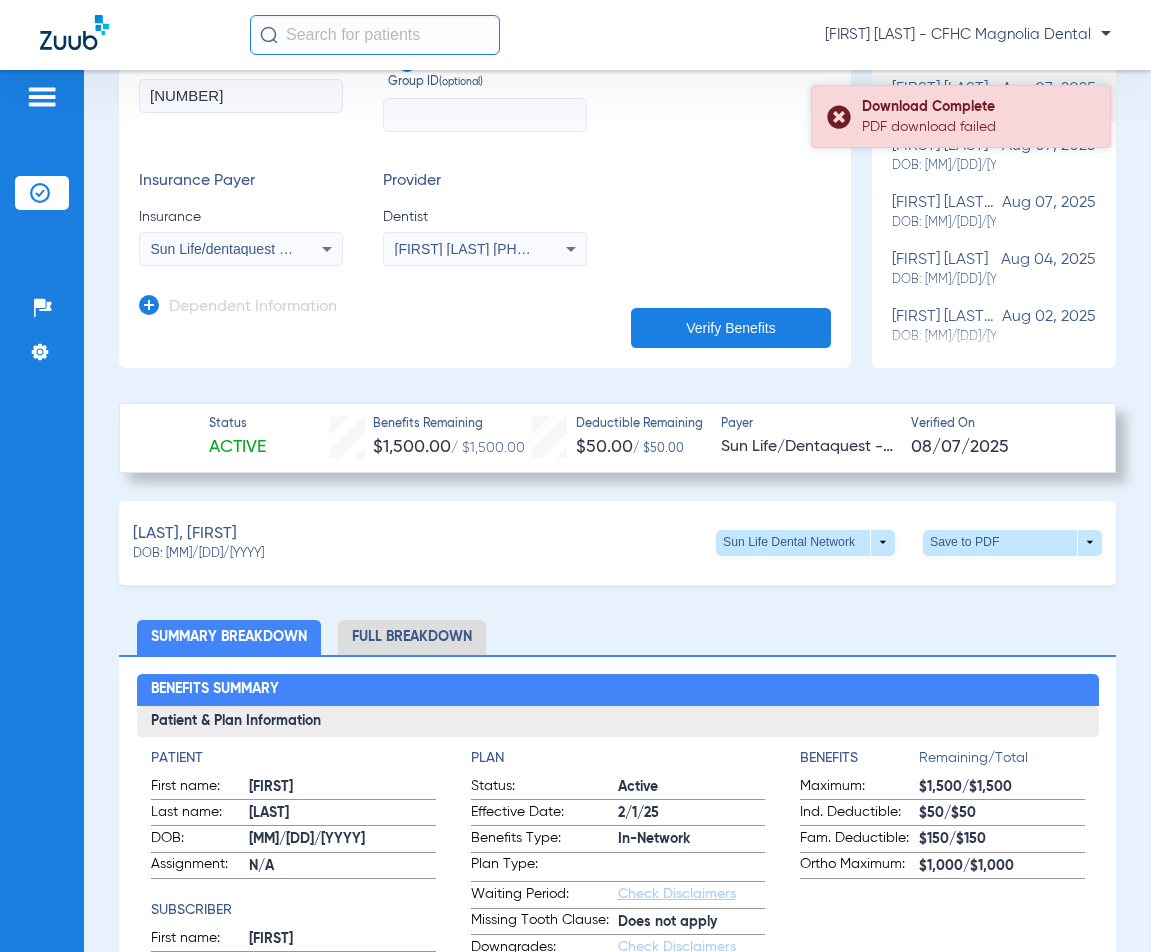 click on "Download Complete" at bounding box center [977, 107] 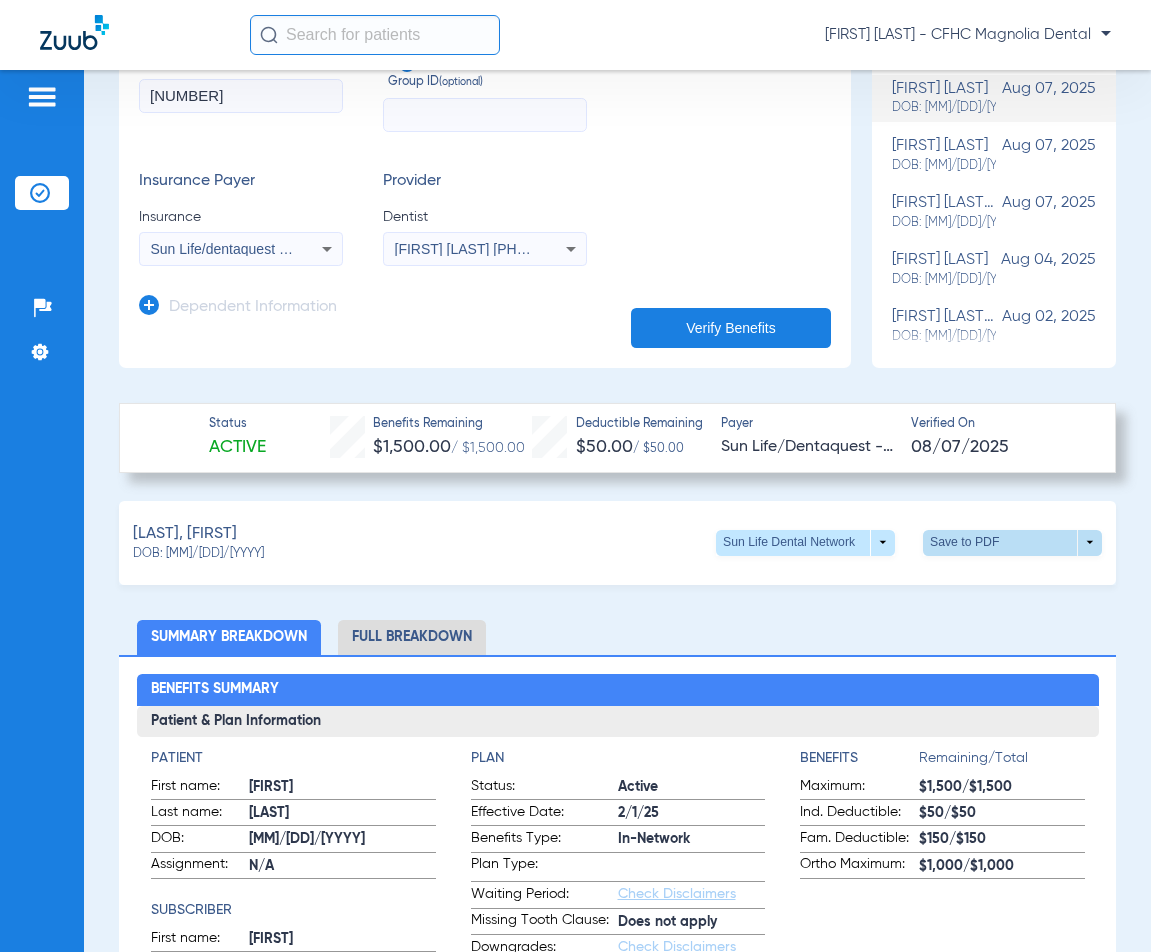 click 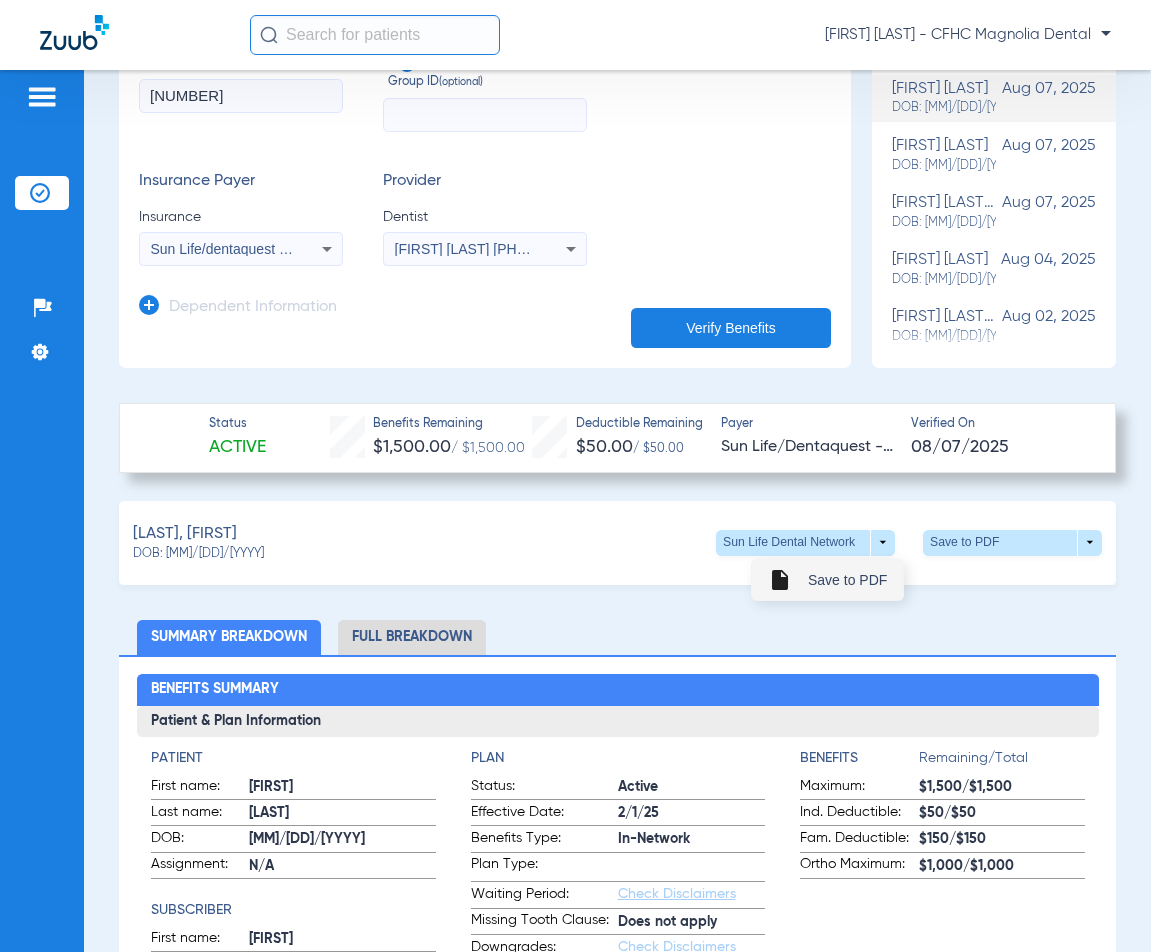 click on "Save to PDF" at bounding box center (847, 580) 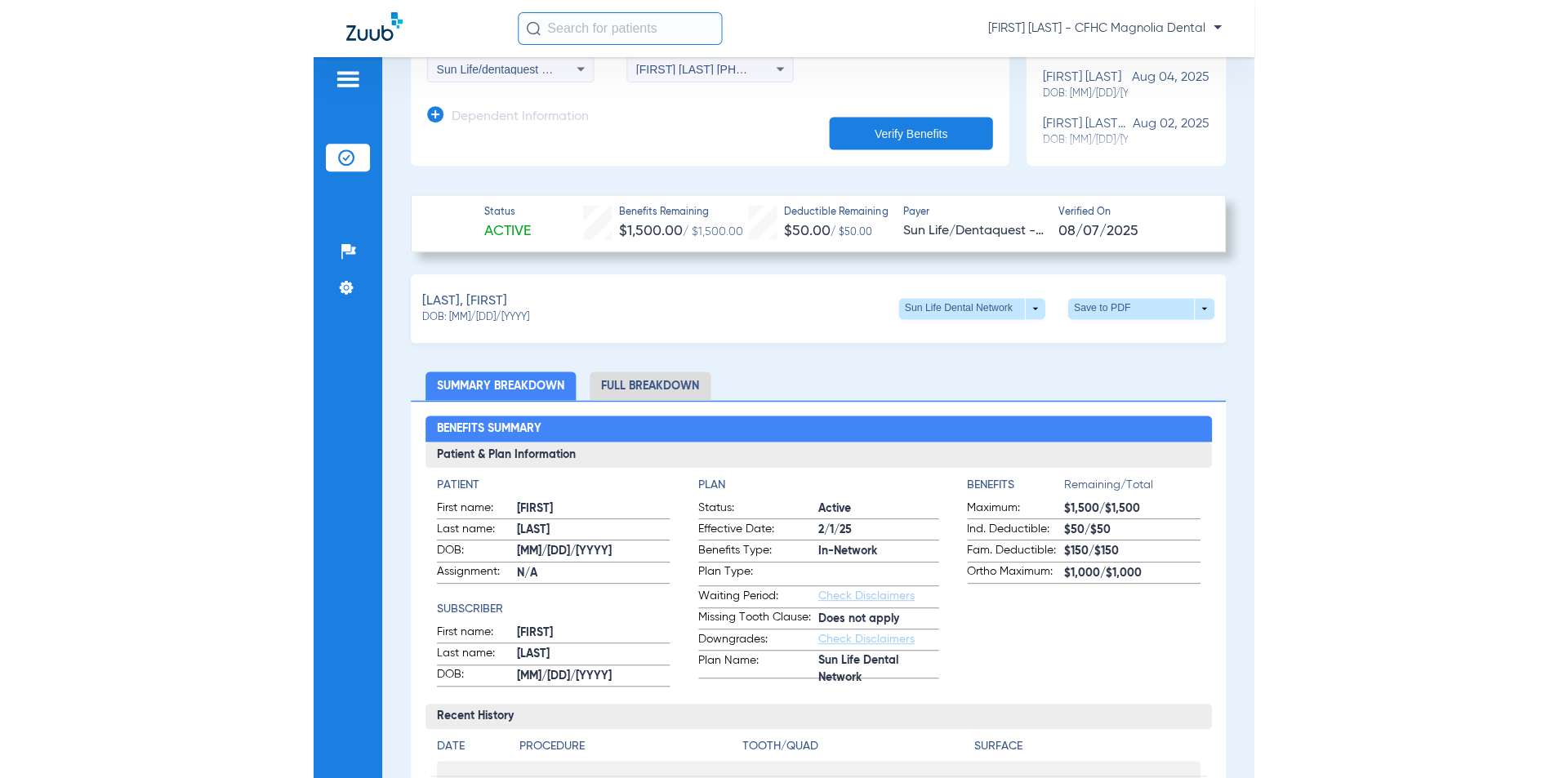 scroll, scrollTop: 327, scrollLeft: 0, axis: vertical 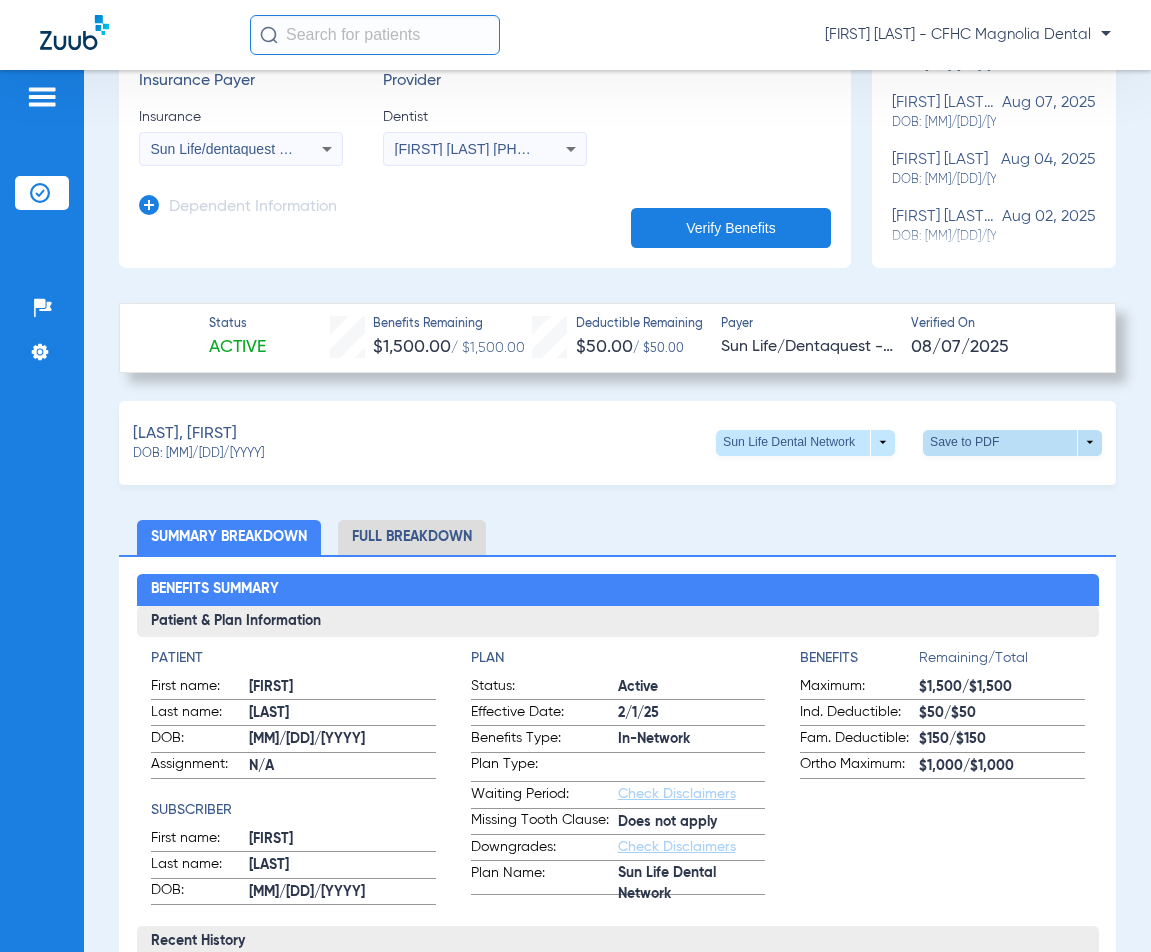click 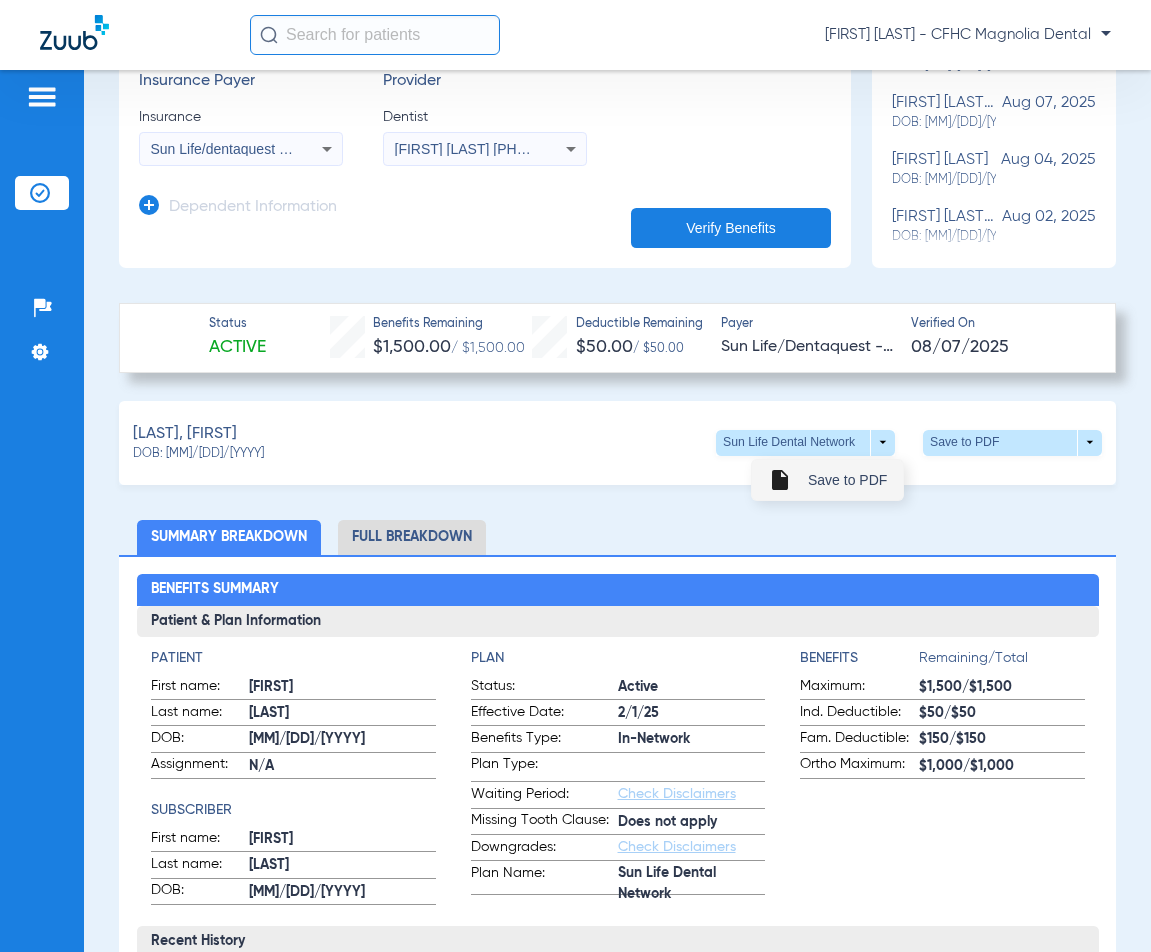 click on "Save to PDF" at bounding box center [847, 480] 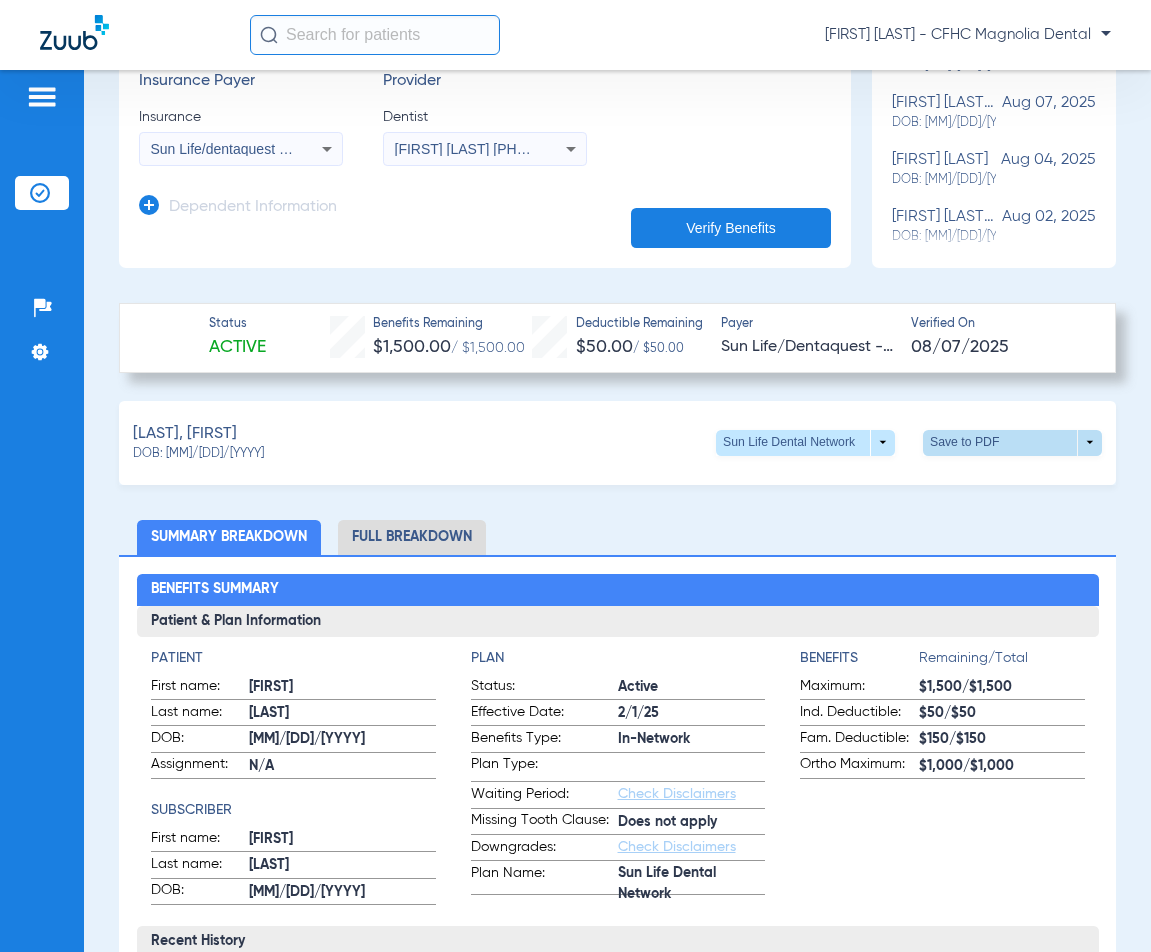 click on "Save to PDF  arrow_drop_down" 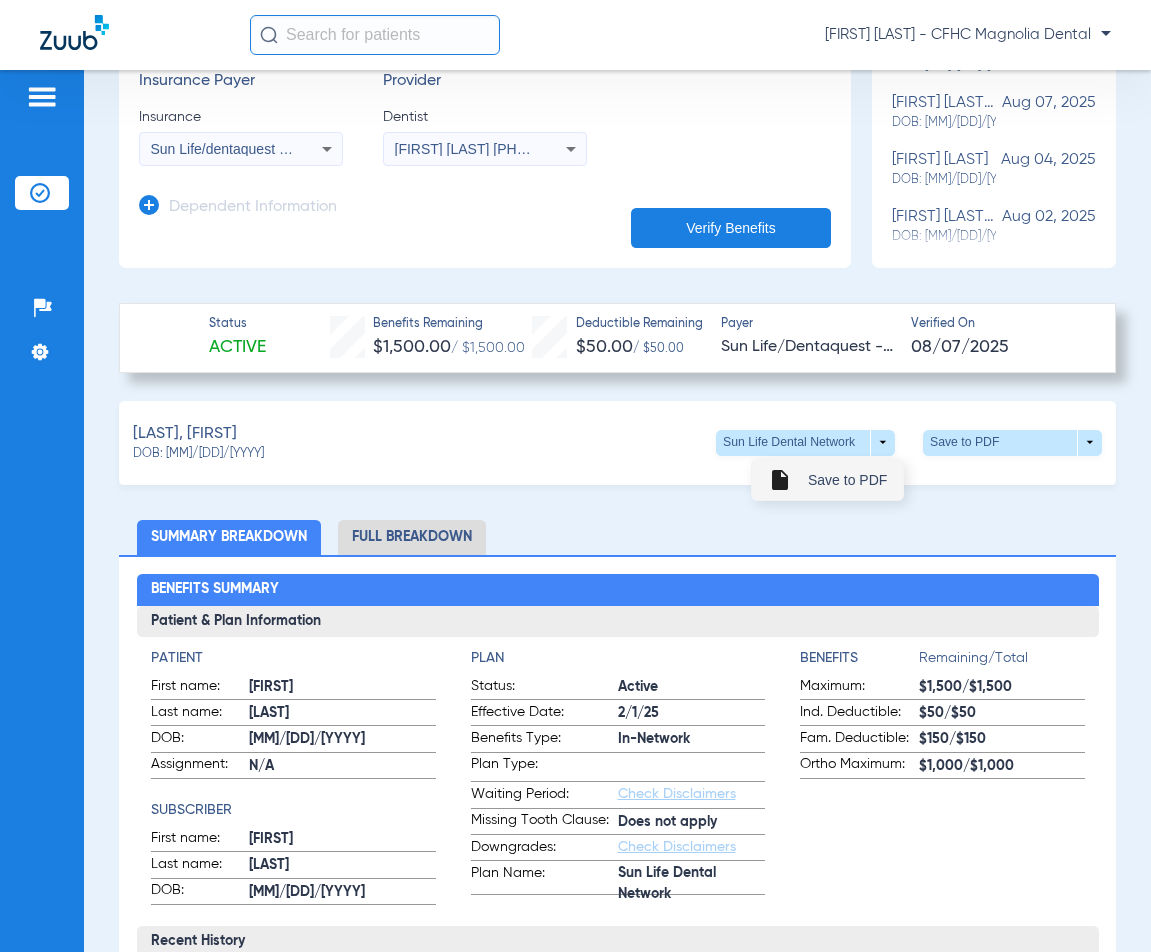 click on "Save to PDF" at bounding box center (847, 480) 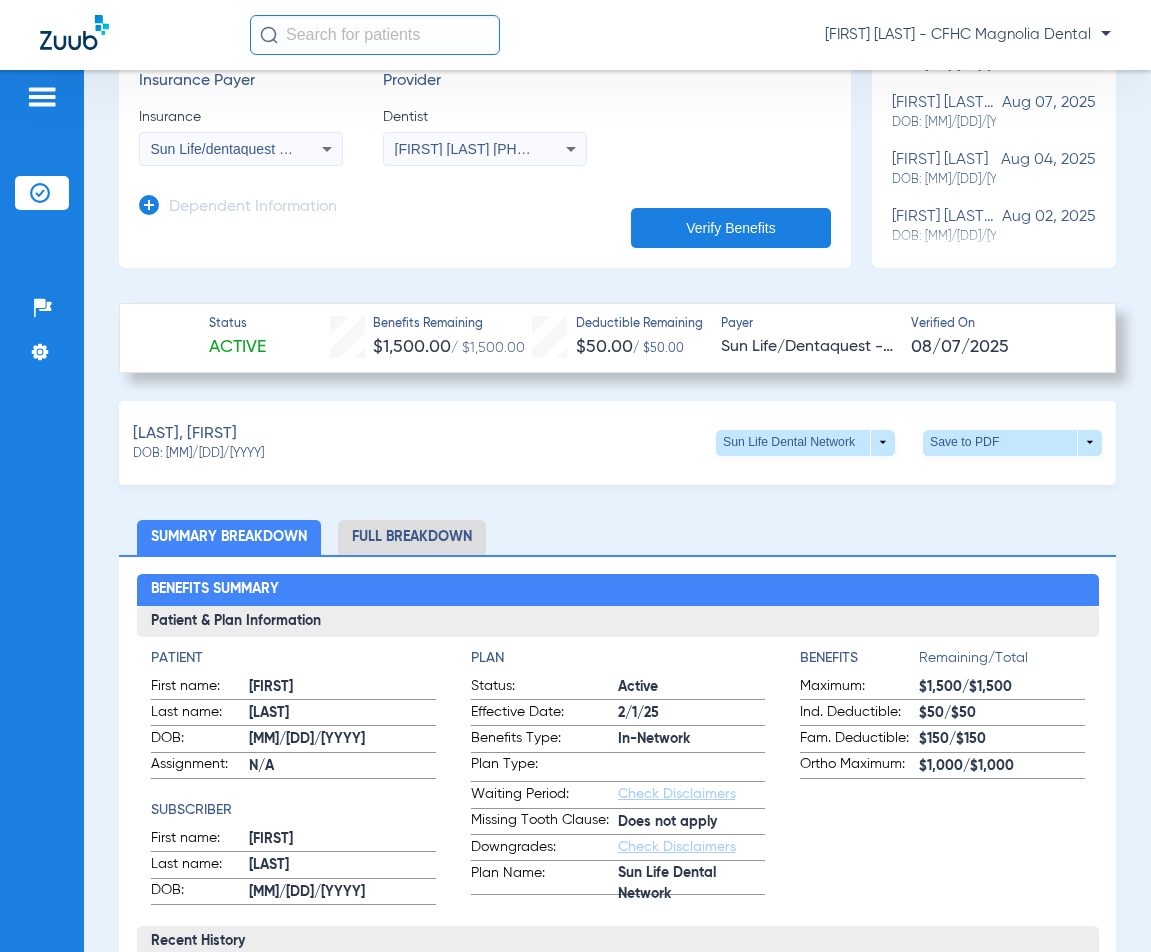 click on "Insurance Payer   Insurance
Sun Life/dentaquest - Ai  Provider   Dentist
[FIRST] [LAST]  [PHONE]" 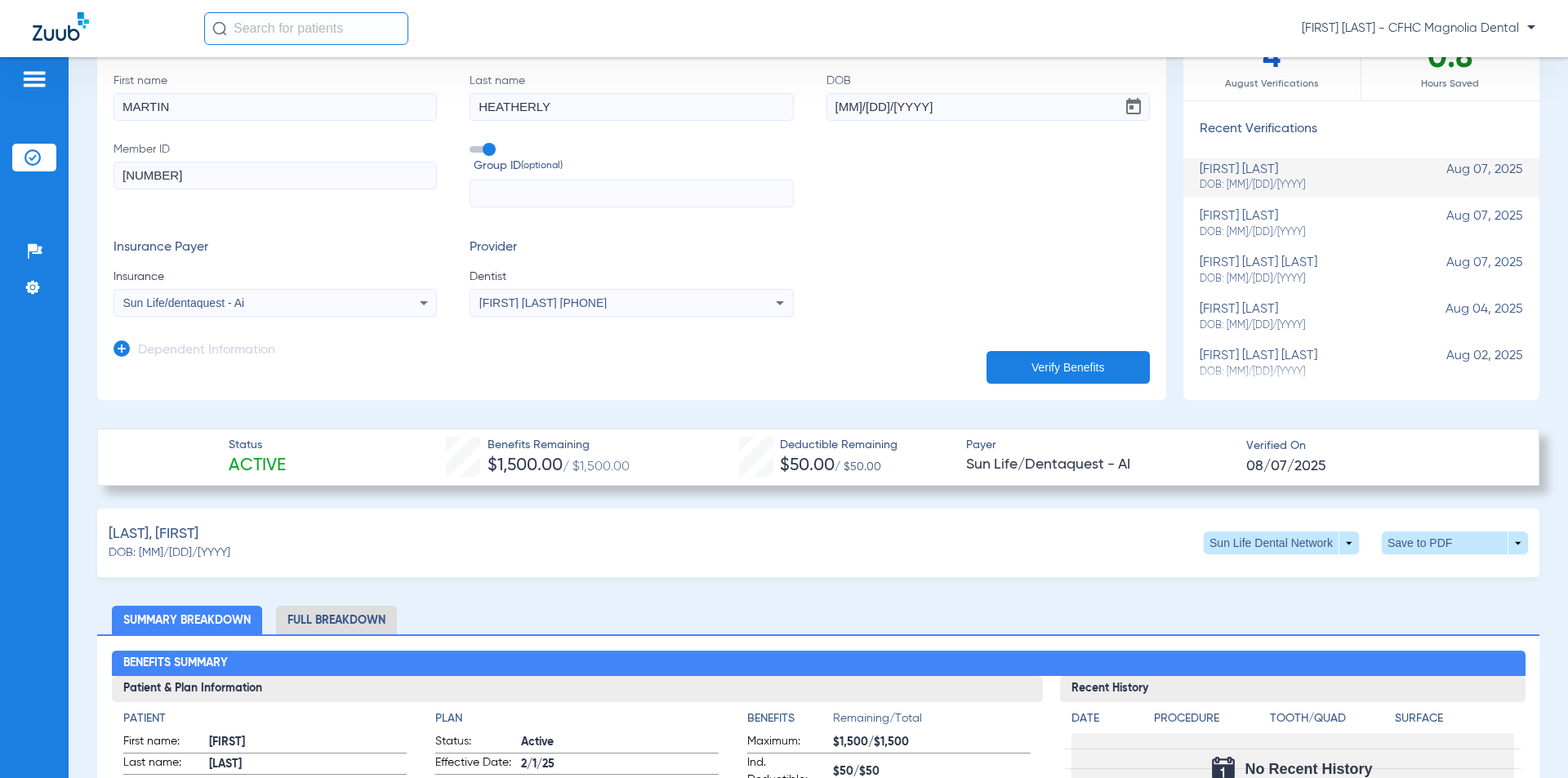 scroll, scrollTop: 163, scrollLeft: 0, axis: vertical 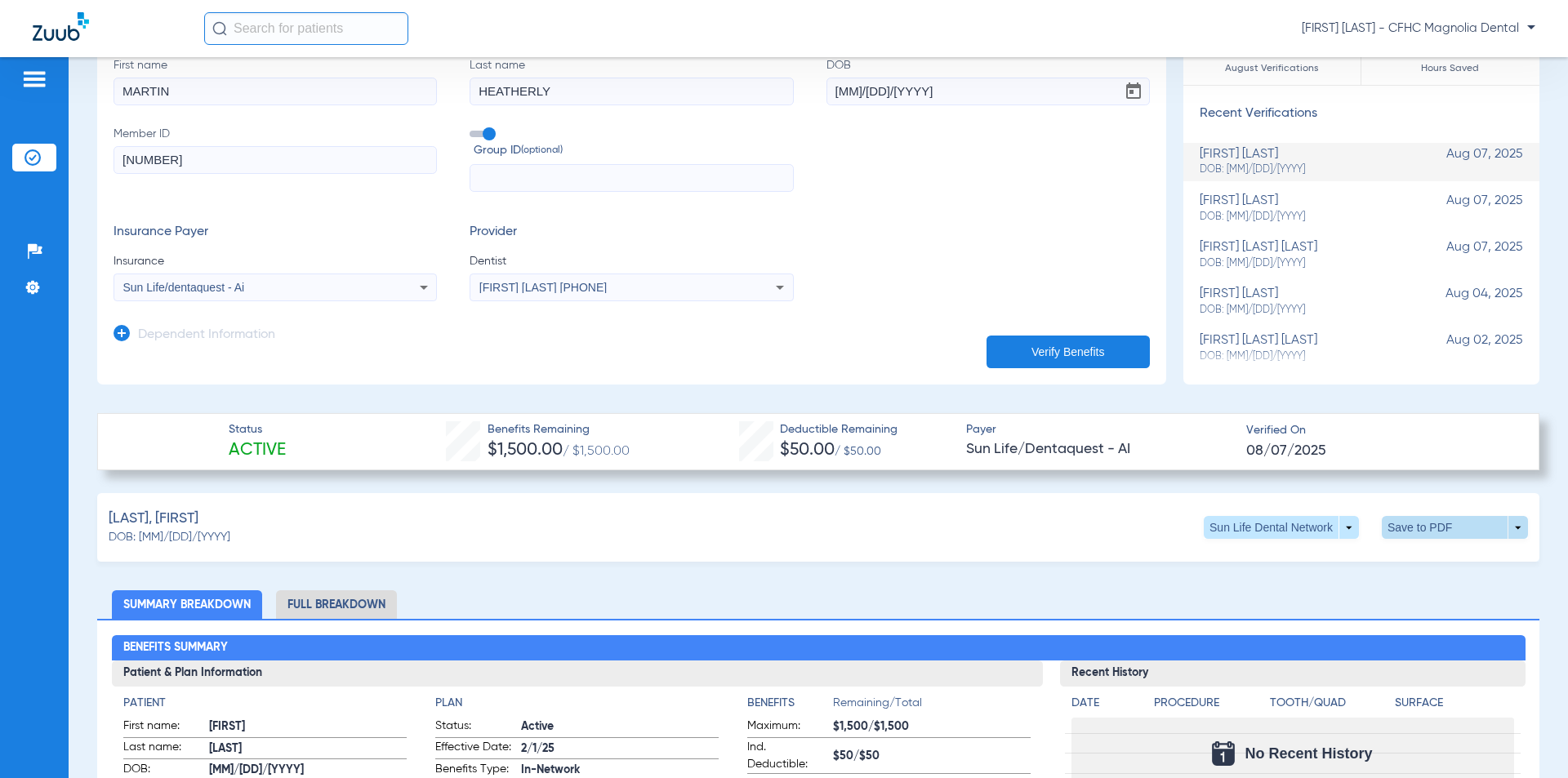click 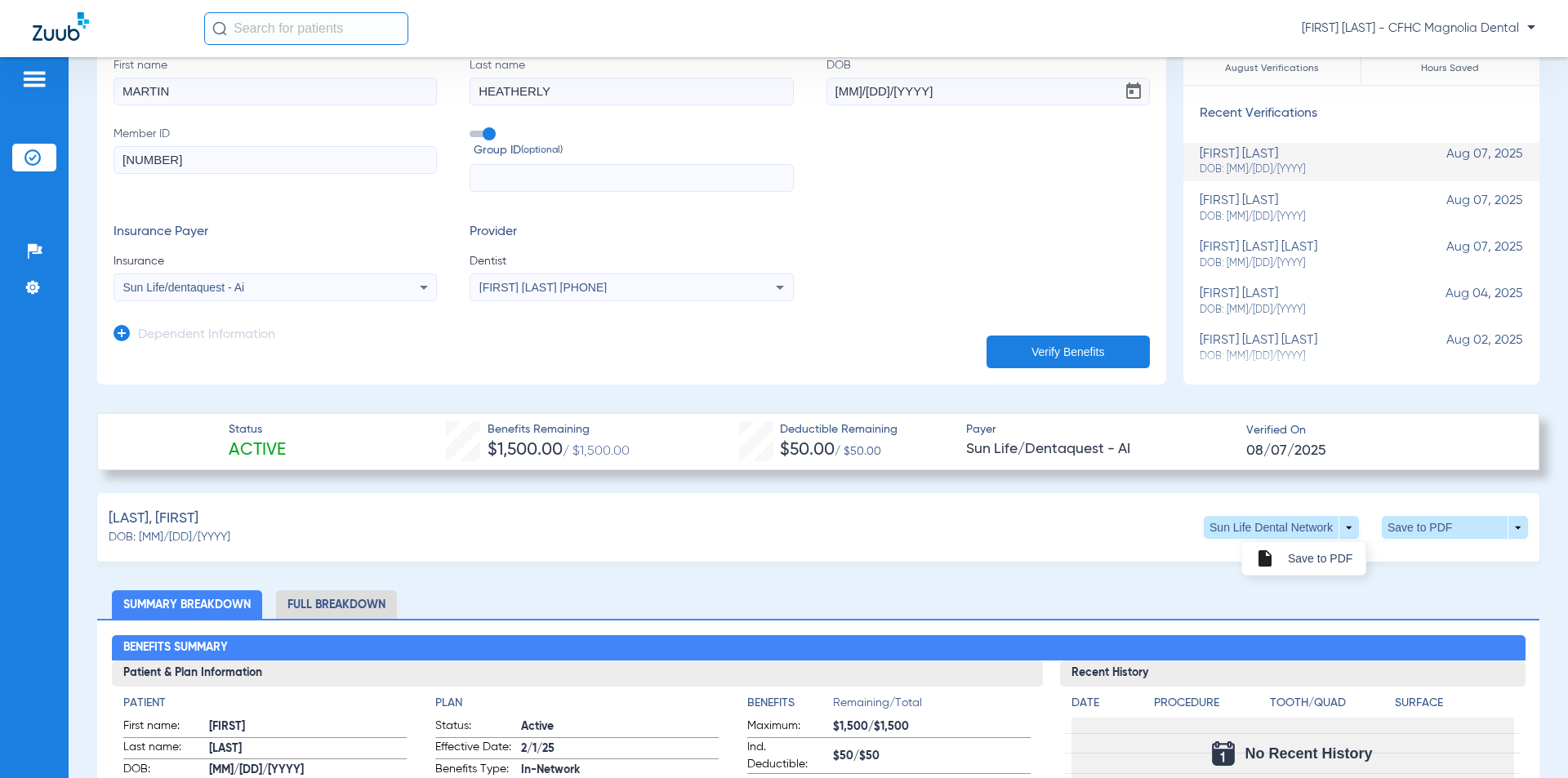 click at bounding box center [784, 389] 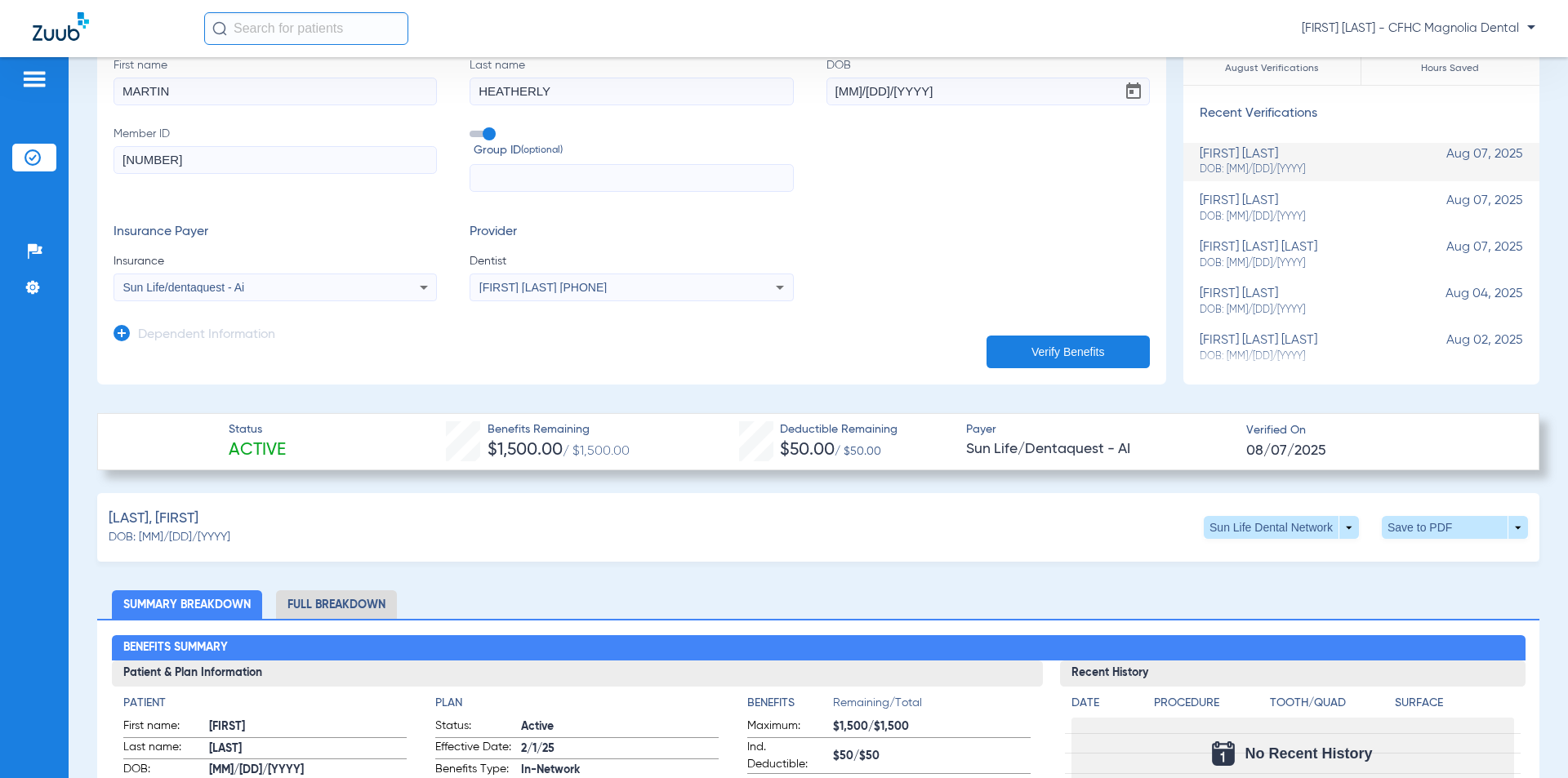 click 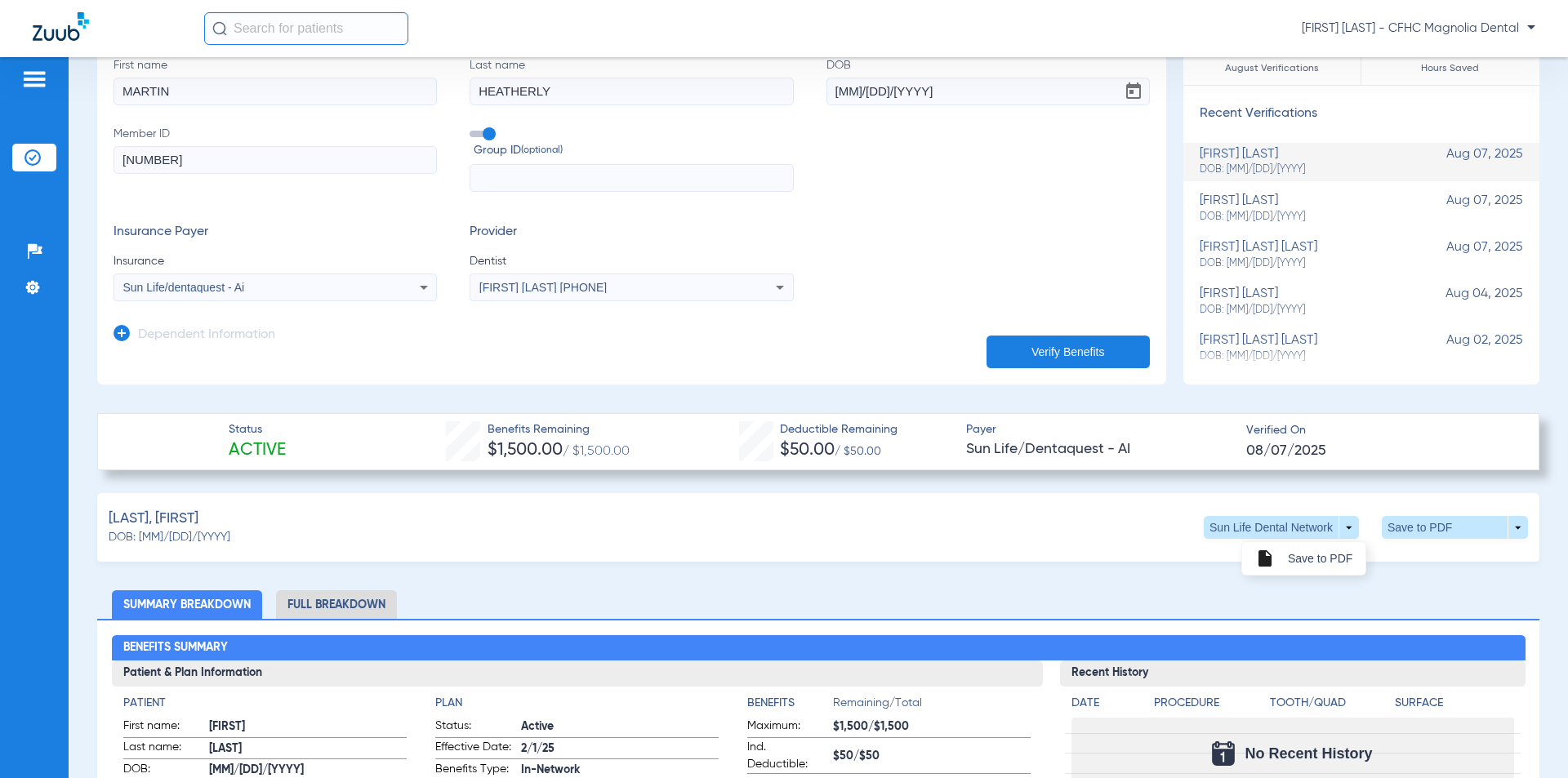click at bounding box center (784, 389) 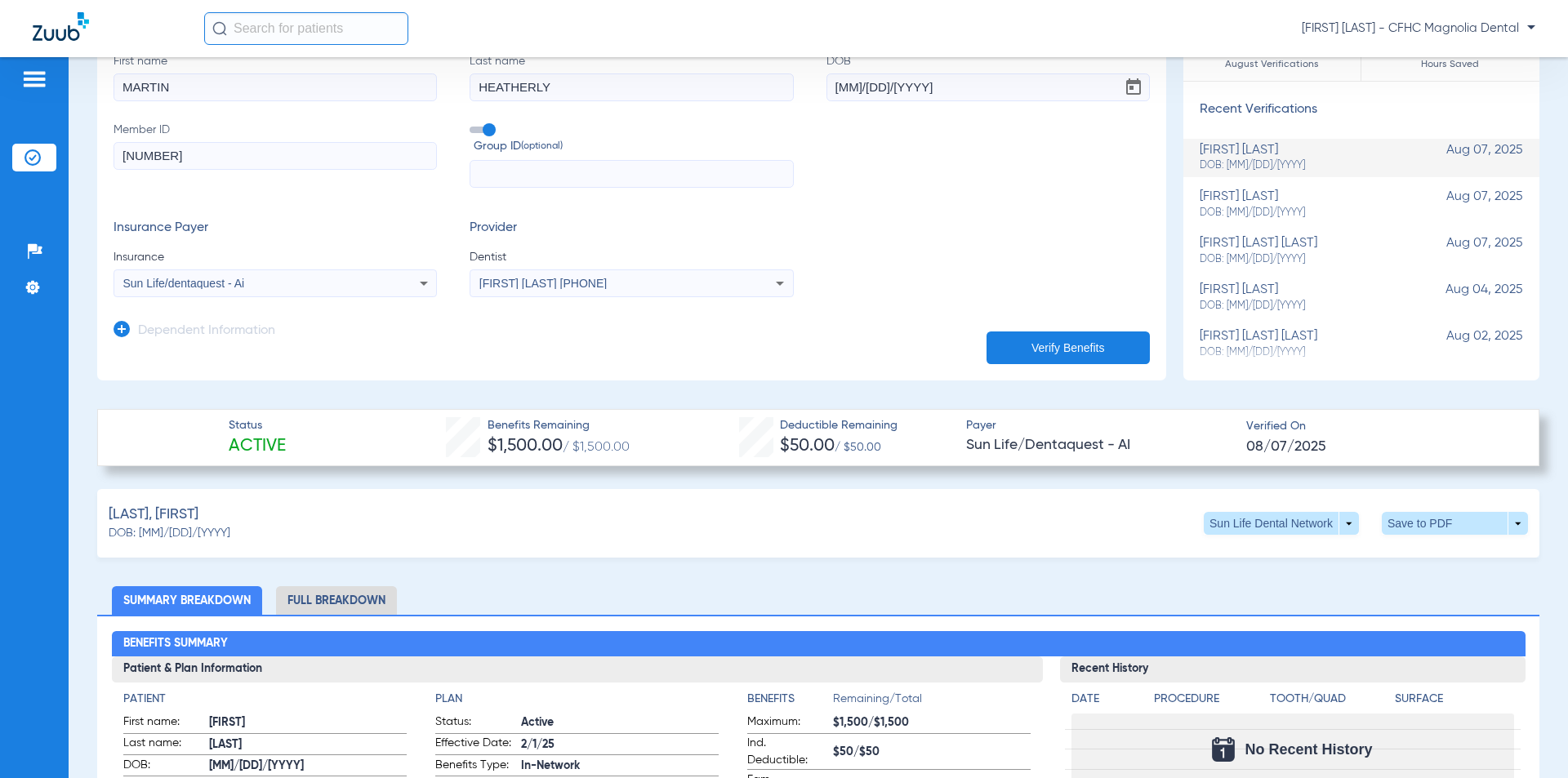 scroll, scrollTop: 163, scrollLeft: 0, axis: vertical 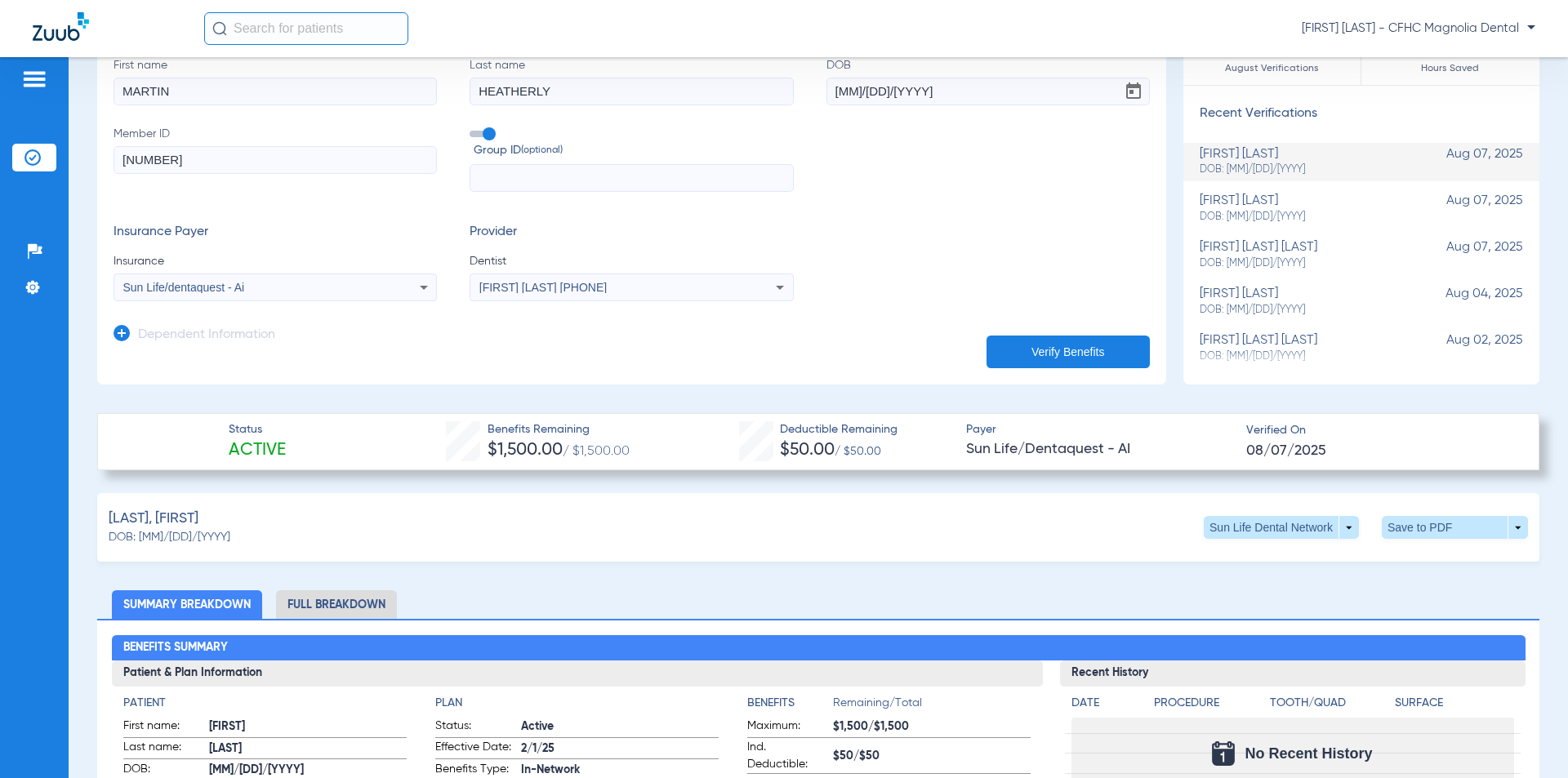 click on "Verify Benefits" 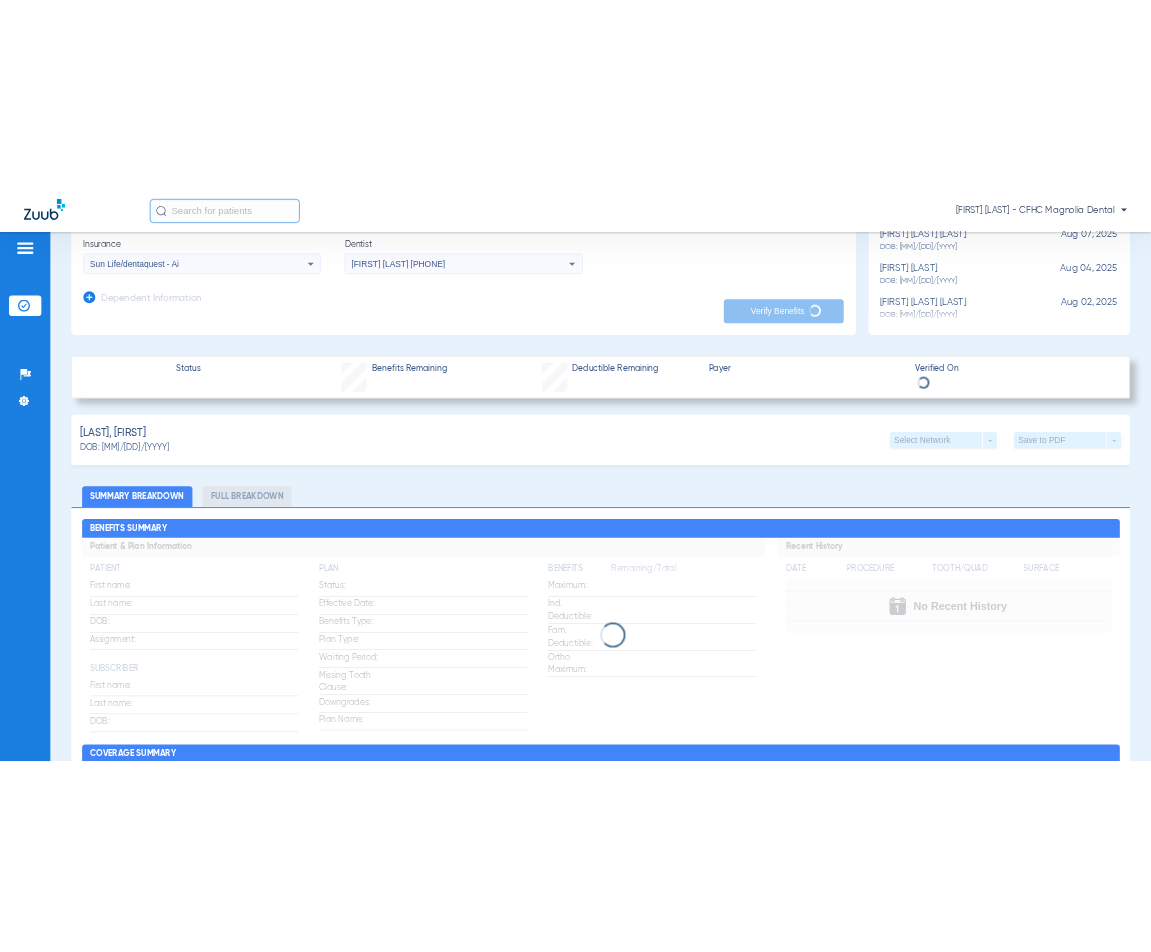 scroll, scrollTop: 329, scrollLeft: 0, axis: vertical 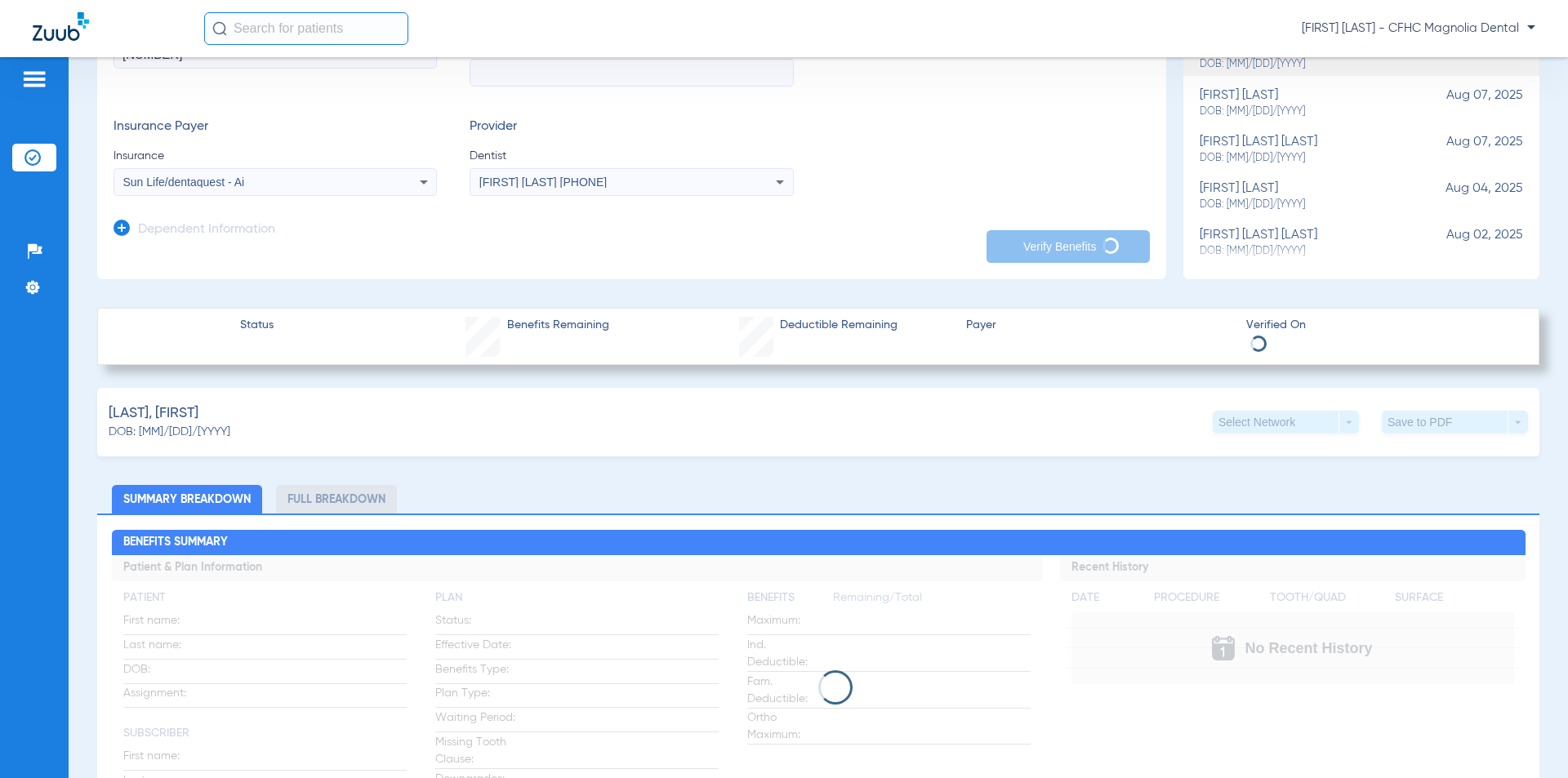 drag, startPoint x: 914, startPoint y: 429, endPoint x: 771, endPoint y: 487, distance: 154.31461 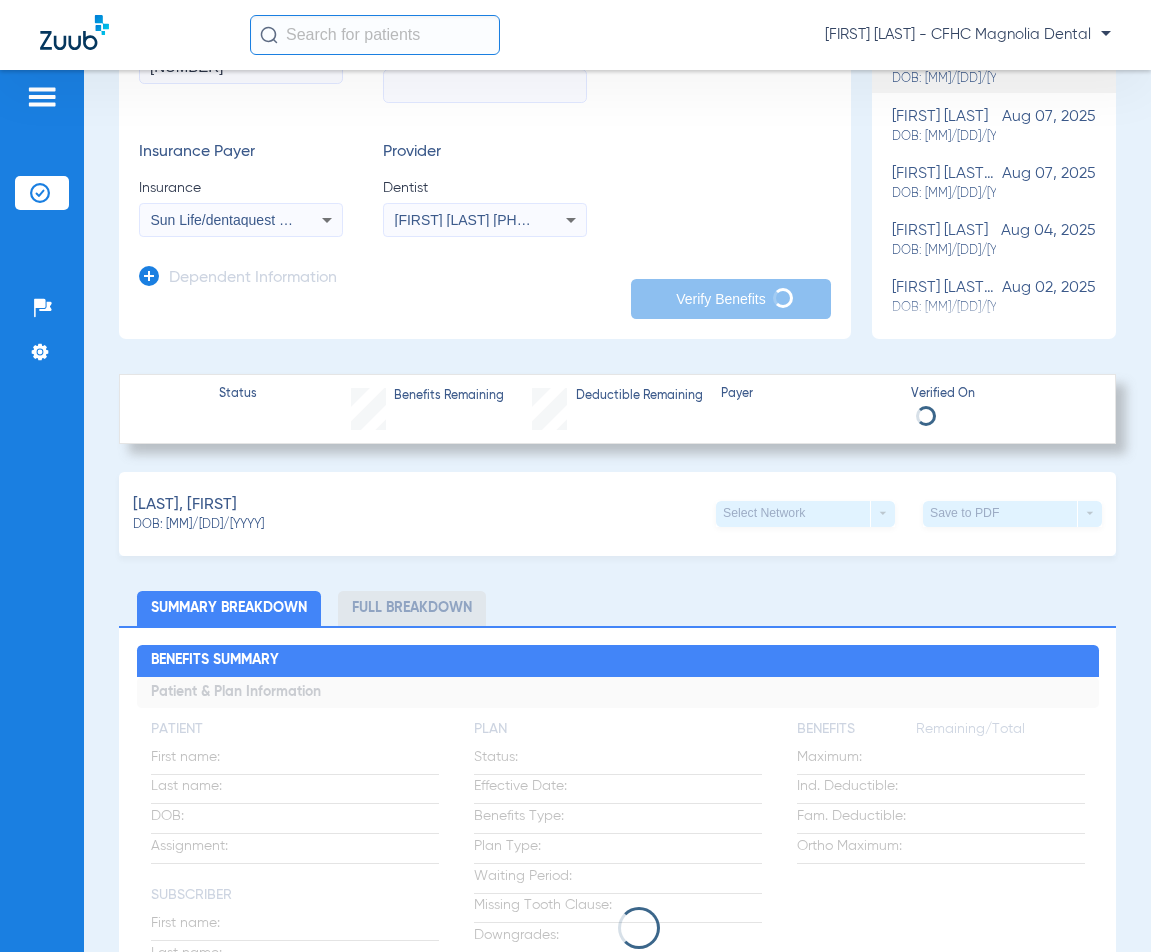 click on "Patients  Insurance Verification  Setup  Help Center Settings" 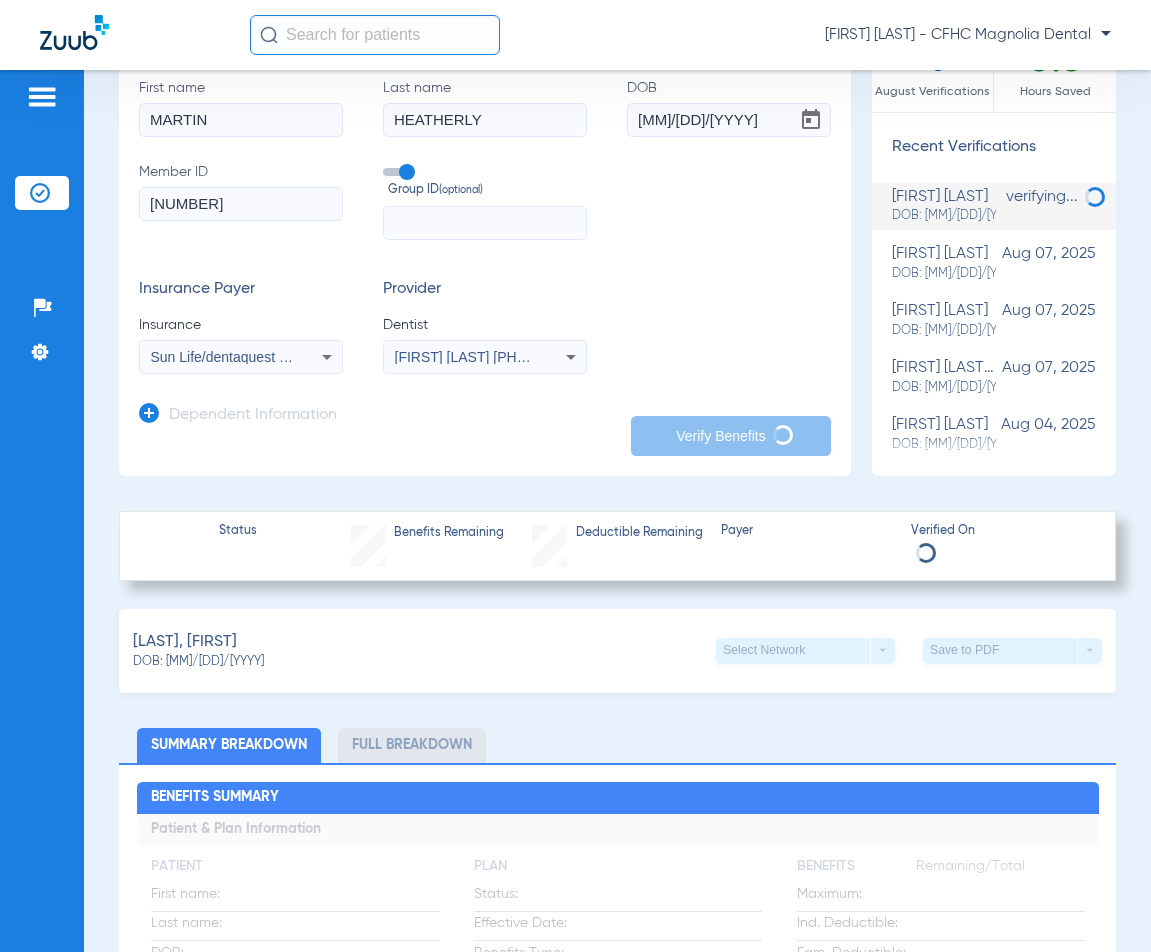 scroll, scrollTop: 129, scrollLeft: 0, axis: vertical 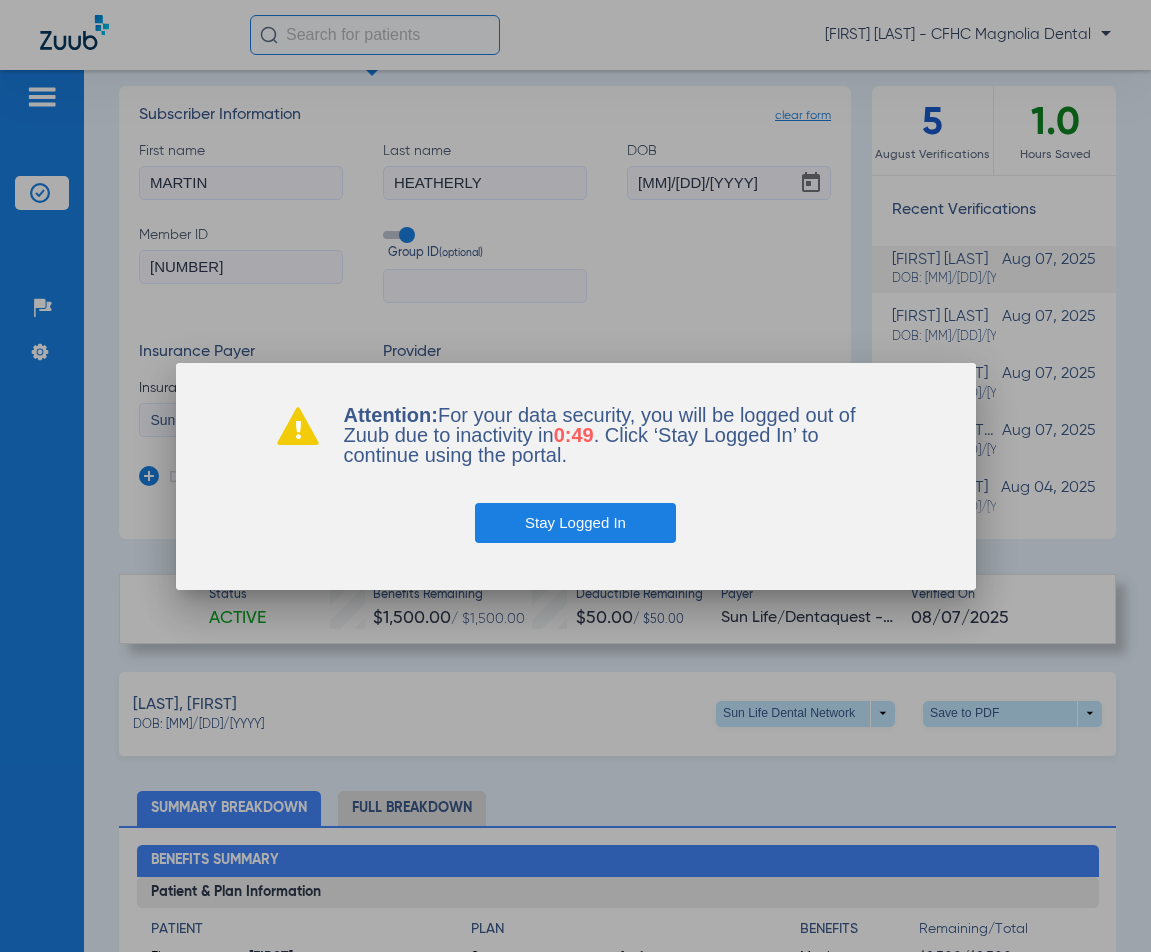 click on "Stay Logged In" at bounding box center (575, 523) 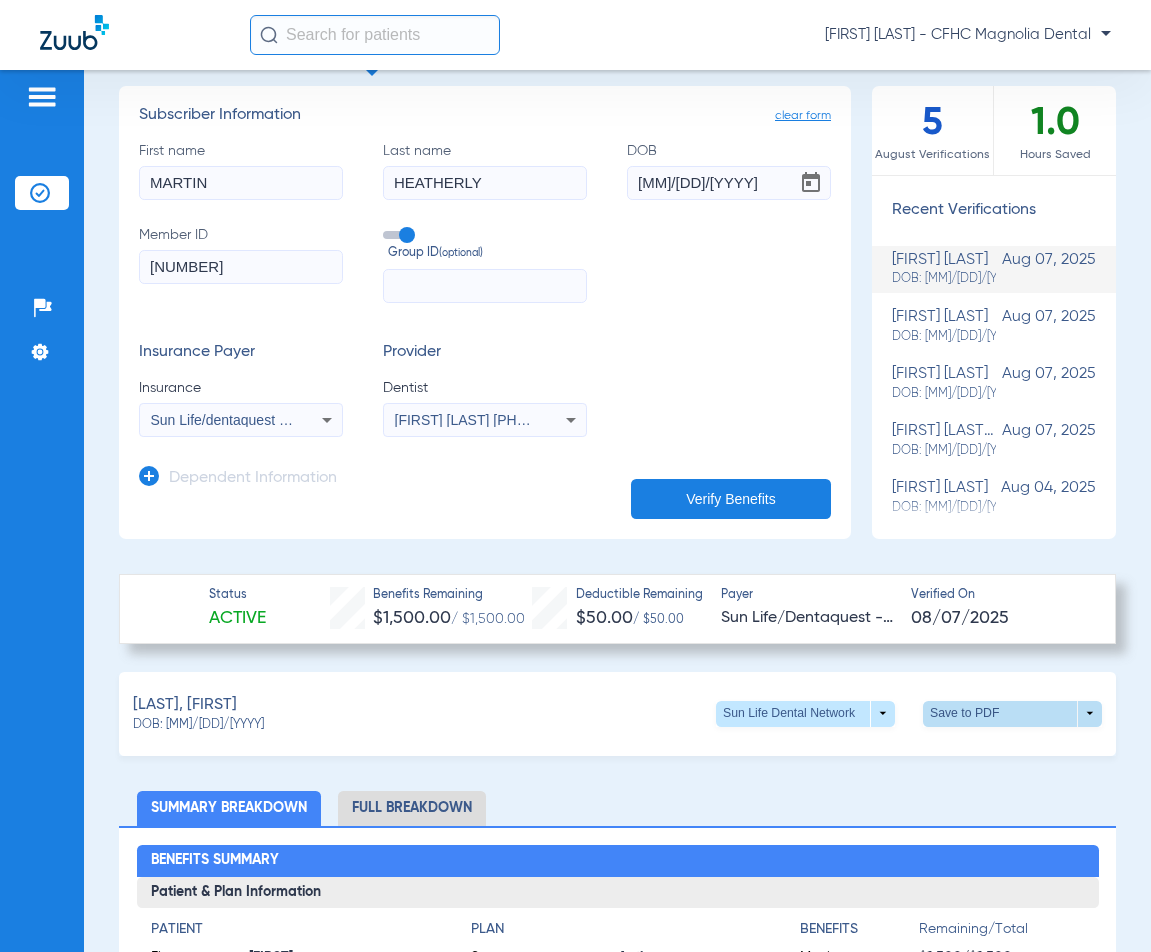 click 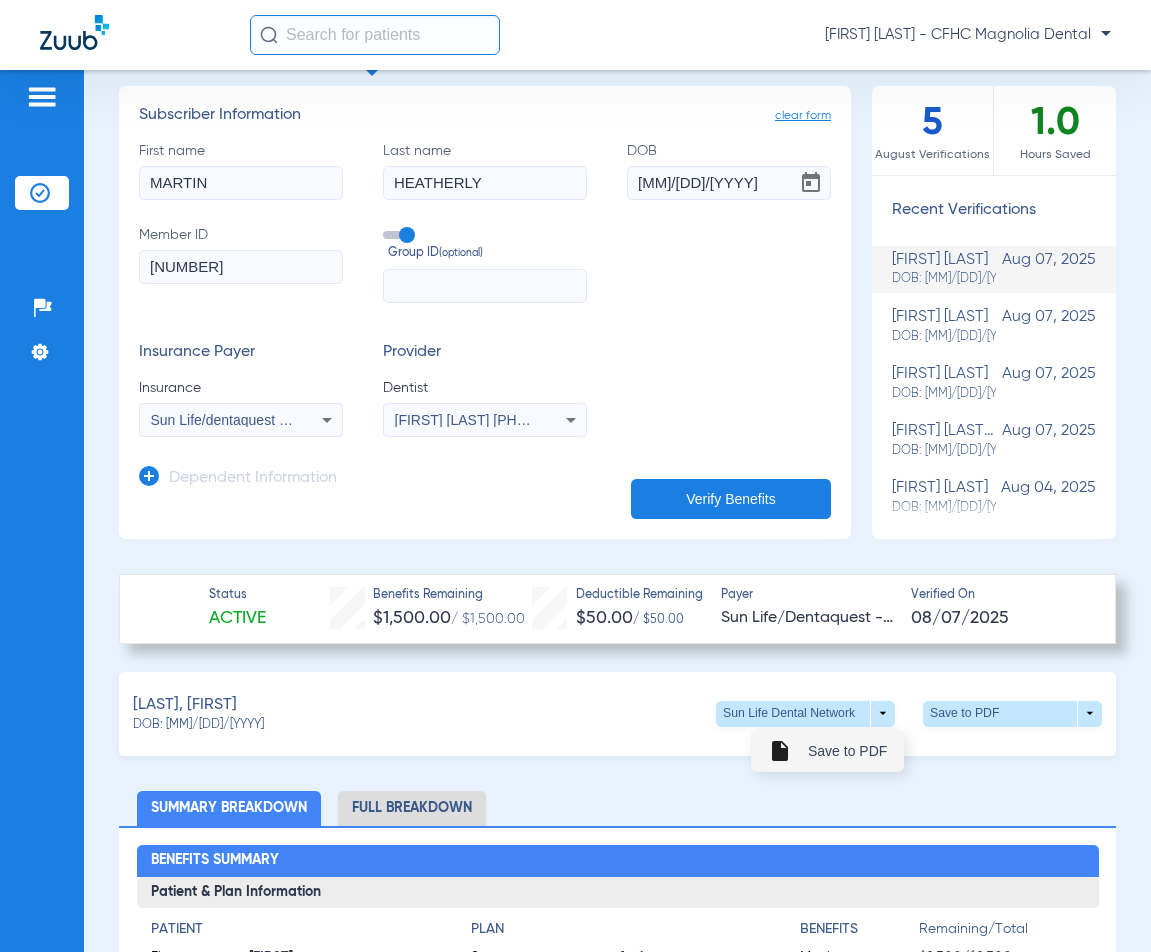 click on "Save to PDF" at bounding box center (847, 751) 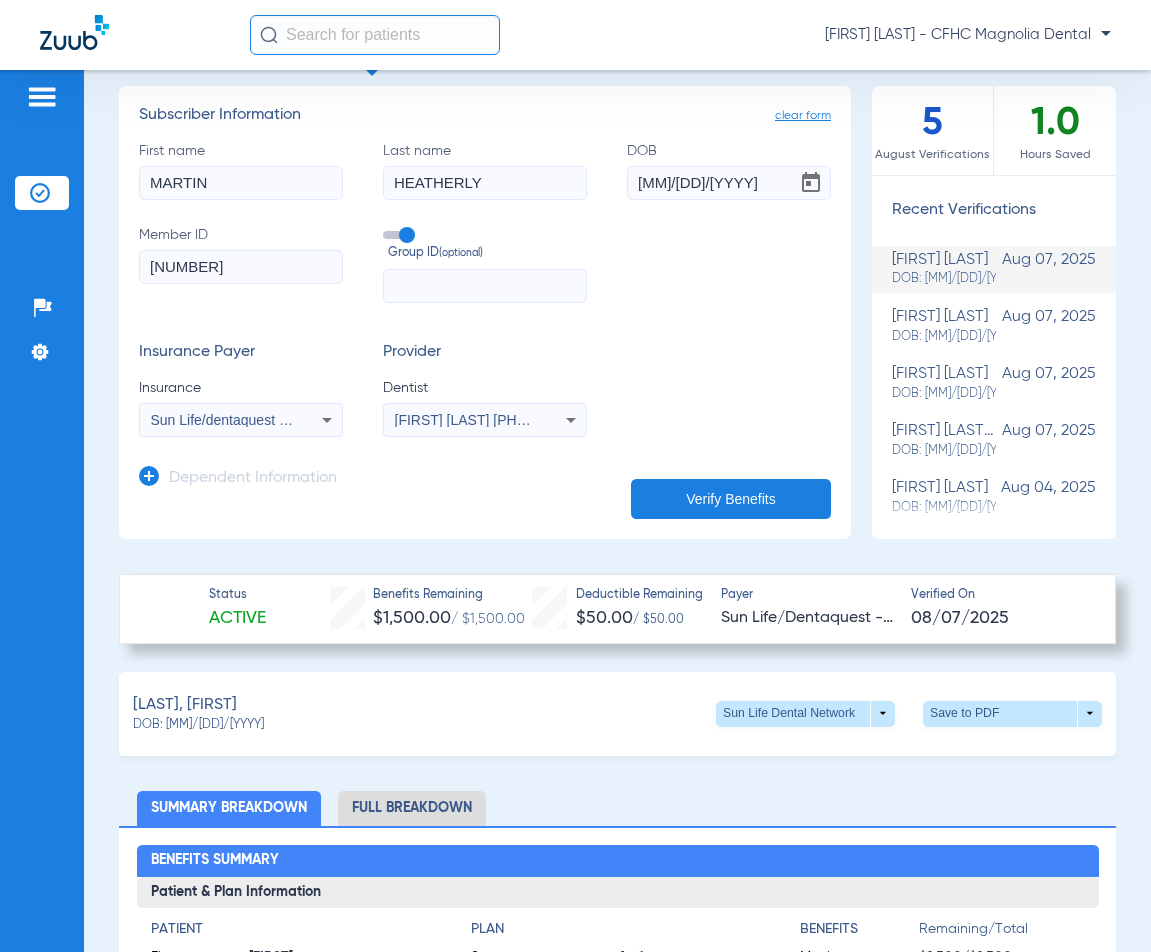 click on "[FIRST] [LAST] - CFHC Magnolia Dental" 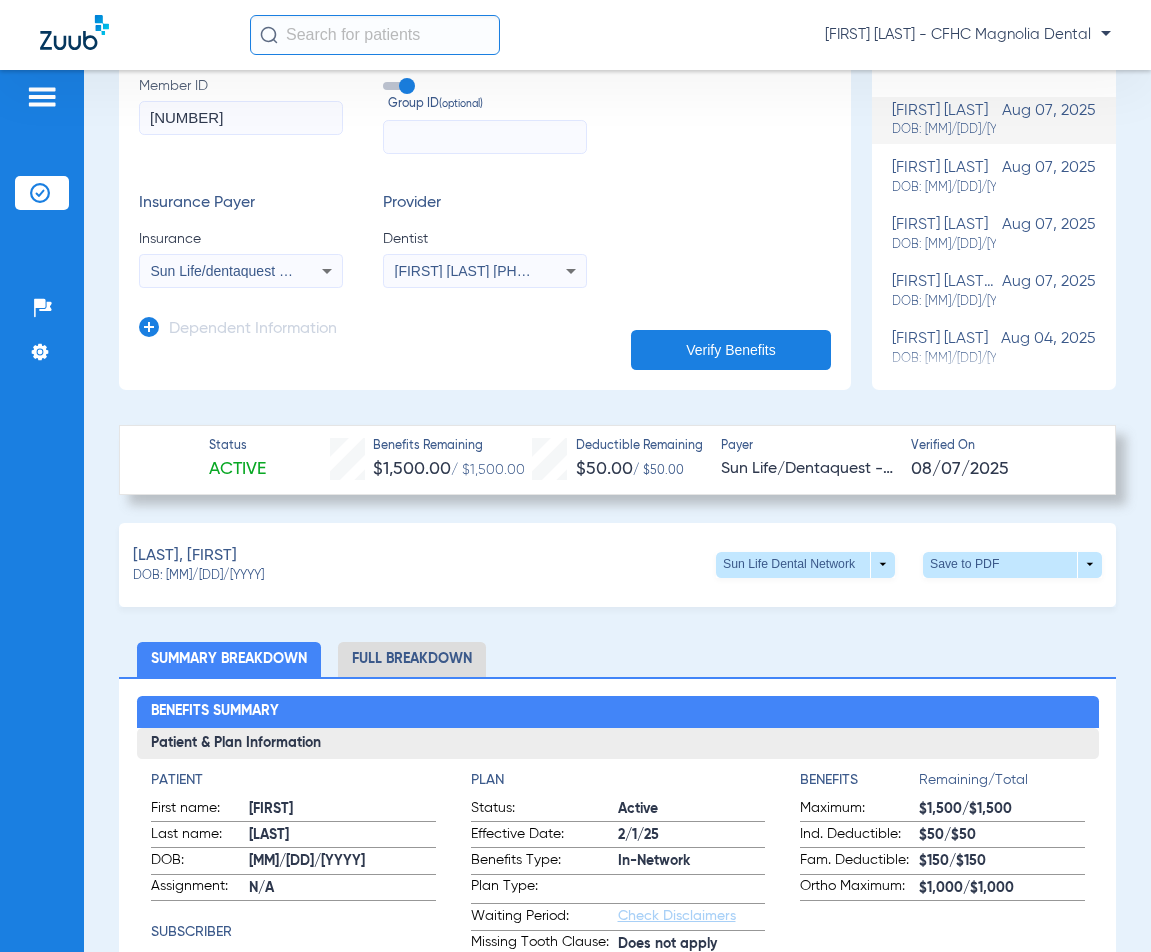 scroll, scrollTop: 429, scrollLeft: 0, axis: vertical 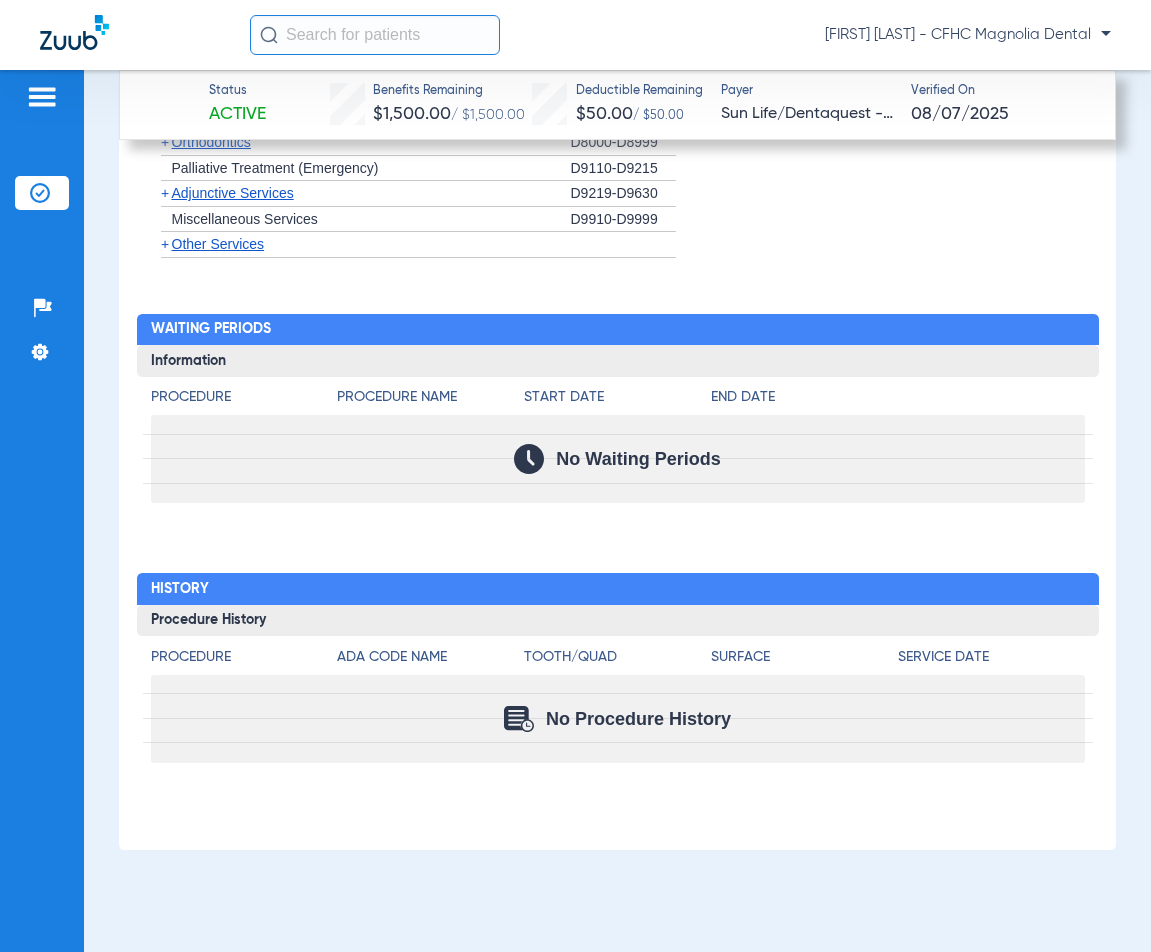 drag, startPoint x: 108, startPoint y: 491, endPoint x: 1004, endPoint y: 867, distance: 971.69543 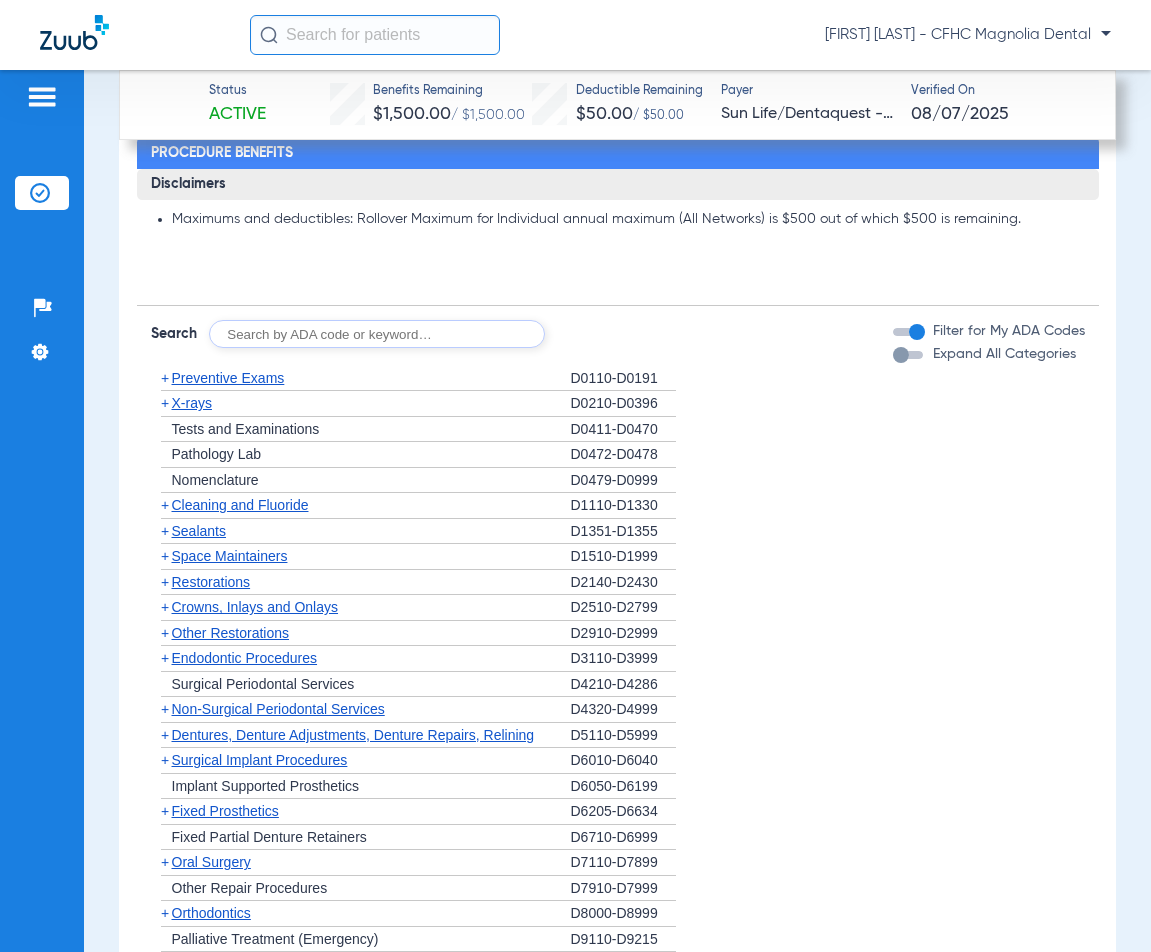 scroll, scrollTop: 274, scrollLeft: 0, axis: vertical 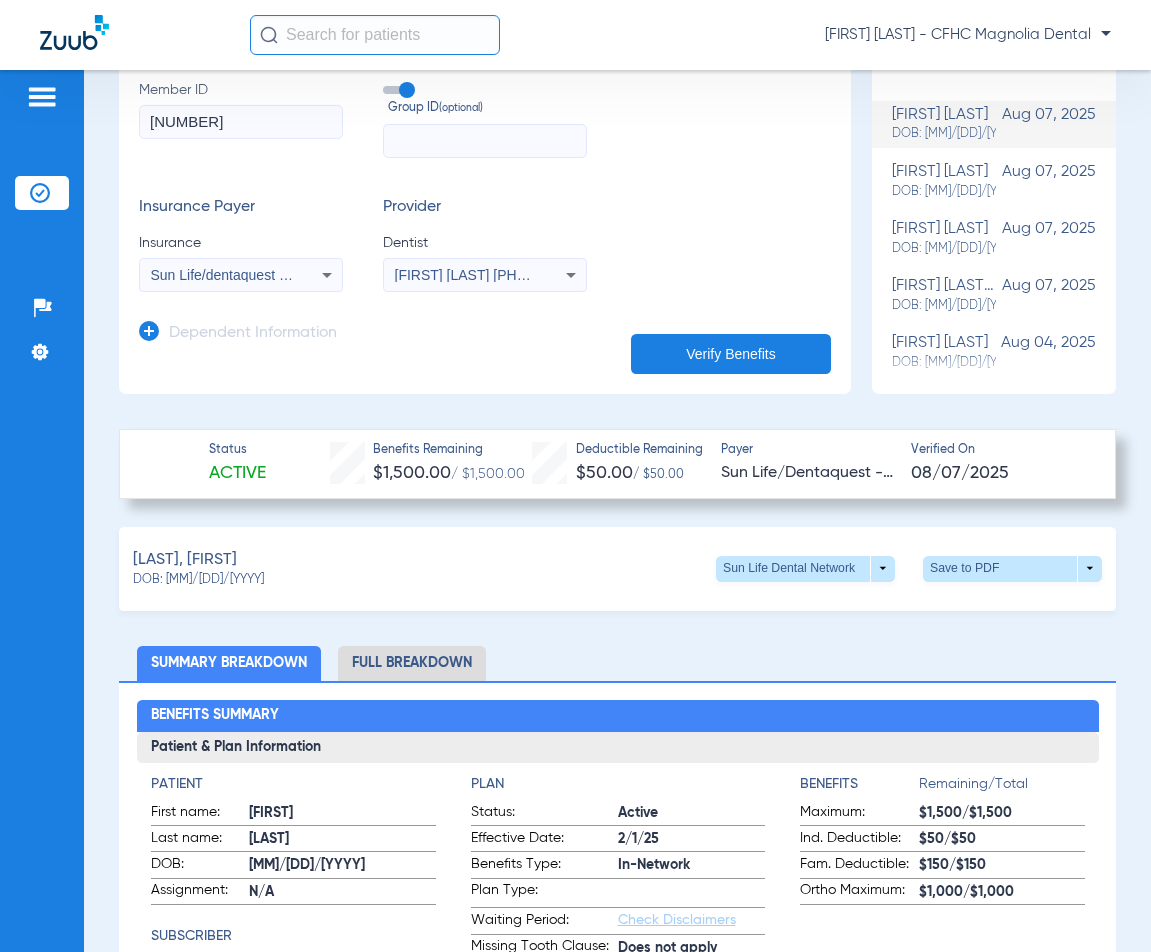 drag, startPoint x: 235, startPoint y: 581, endPoint x: 167, endPoint y: 585, distance: 68.117546 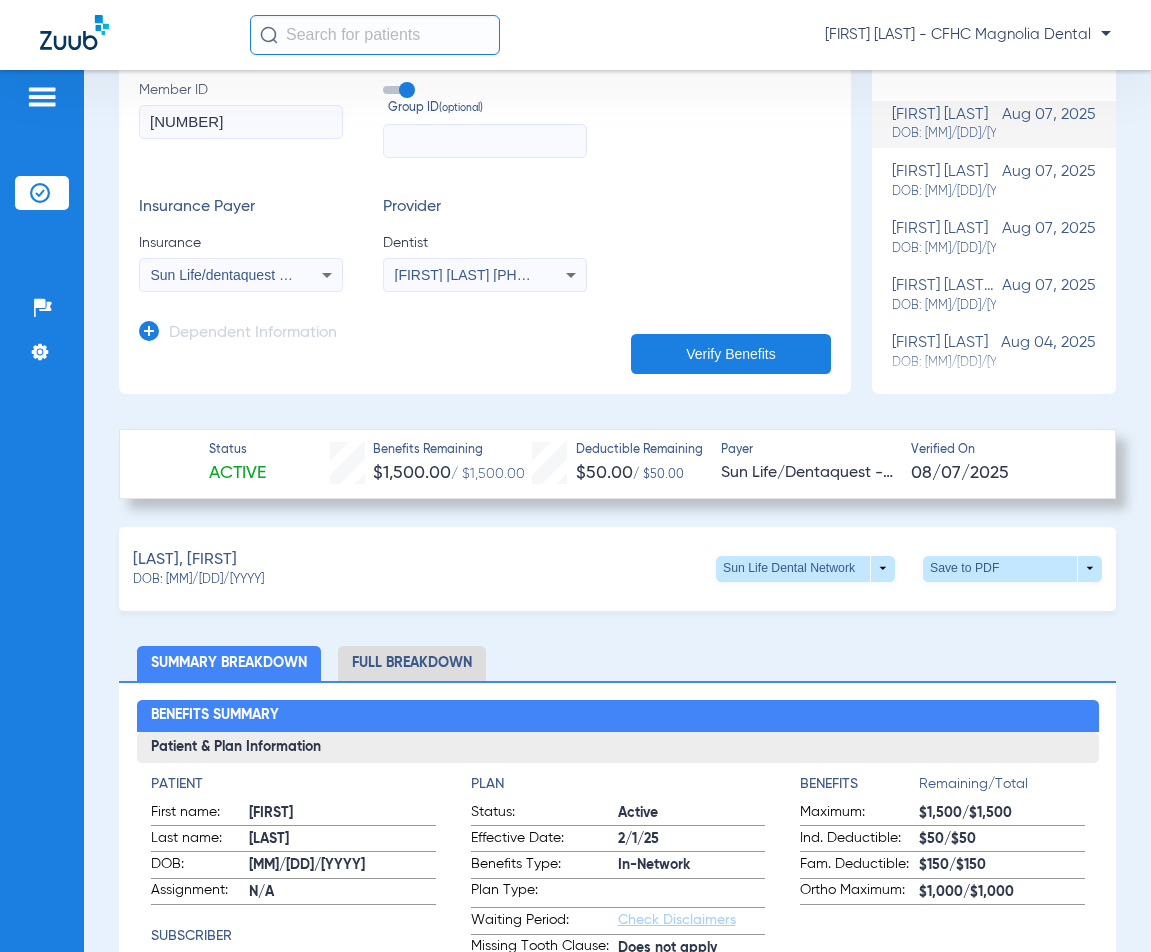 click on "DOB: [MM]/[DD]/[YYYY]" 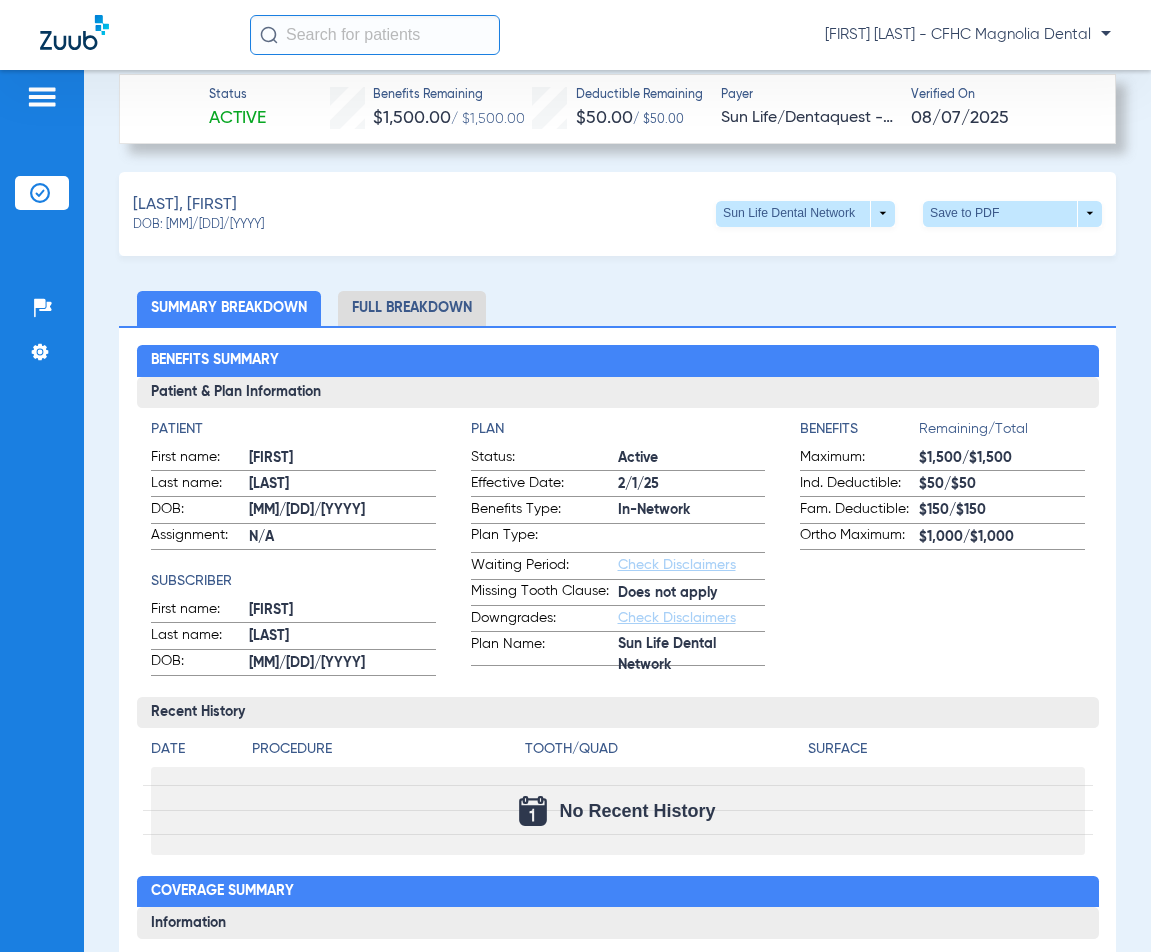scroll, scrollTop: 674, scrollLeft: 0, axis: vertical 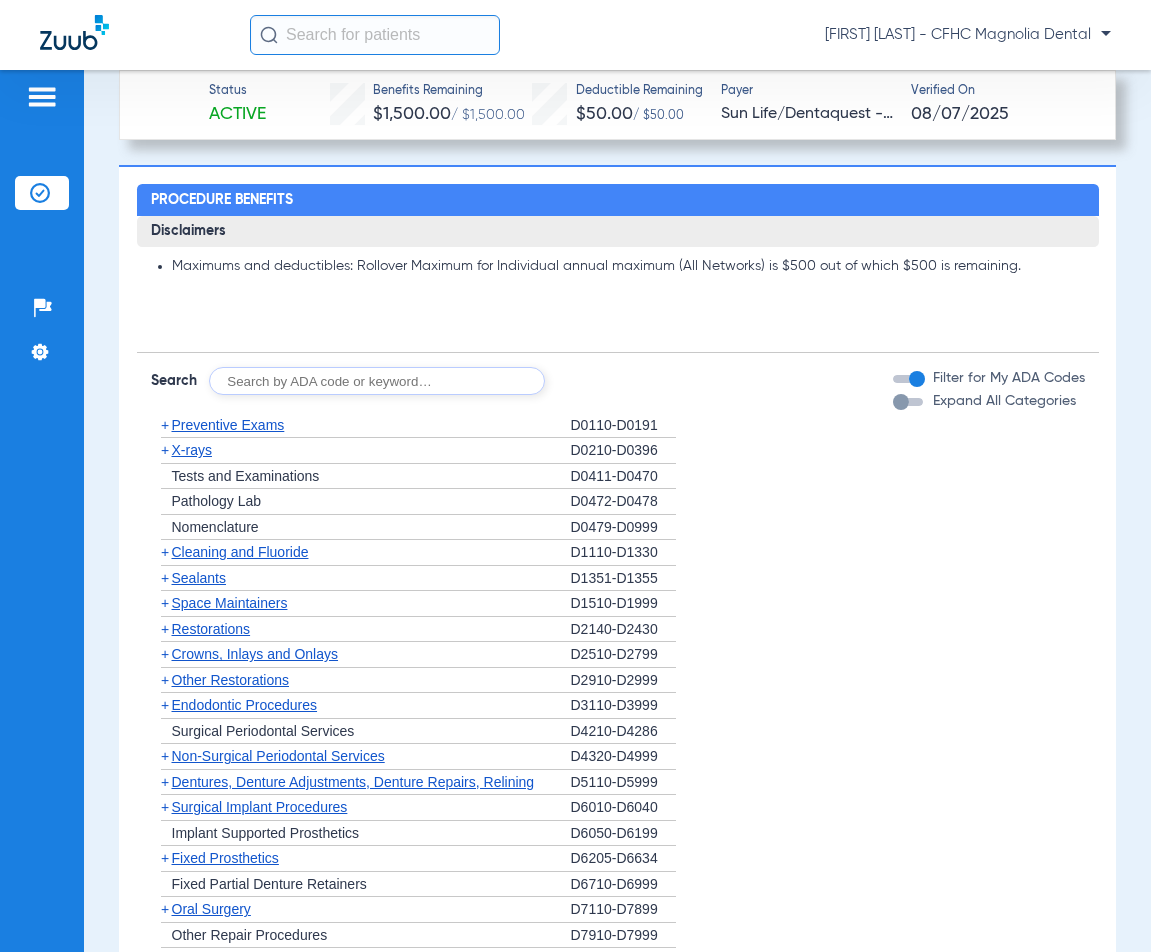 drag, startPoint x: 114, startPoint y: 398, endPoint x: 558, endPoint y: 645, distance: 508.0797 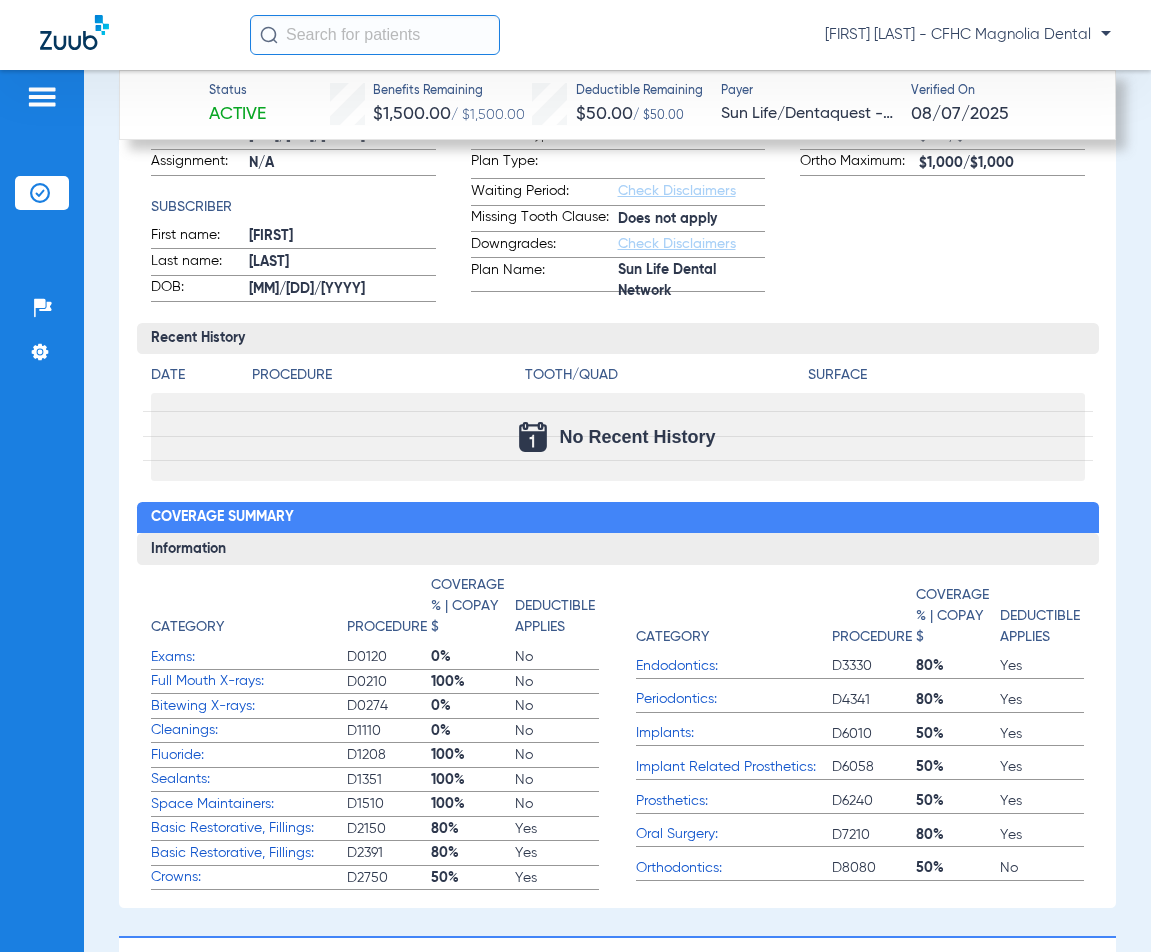 scroll, scrollTop: 232, scrollLeft: 0, axis: vertical 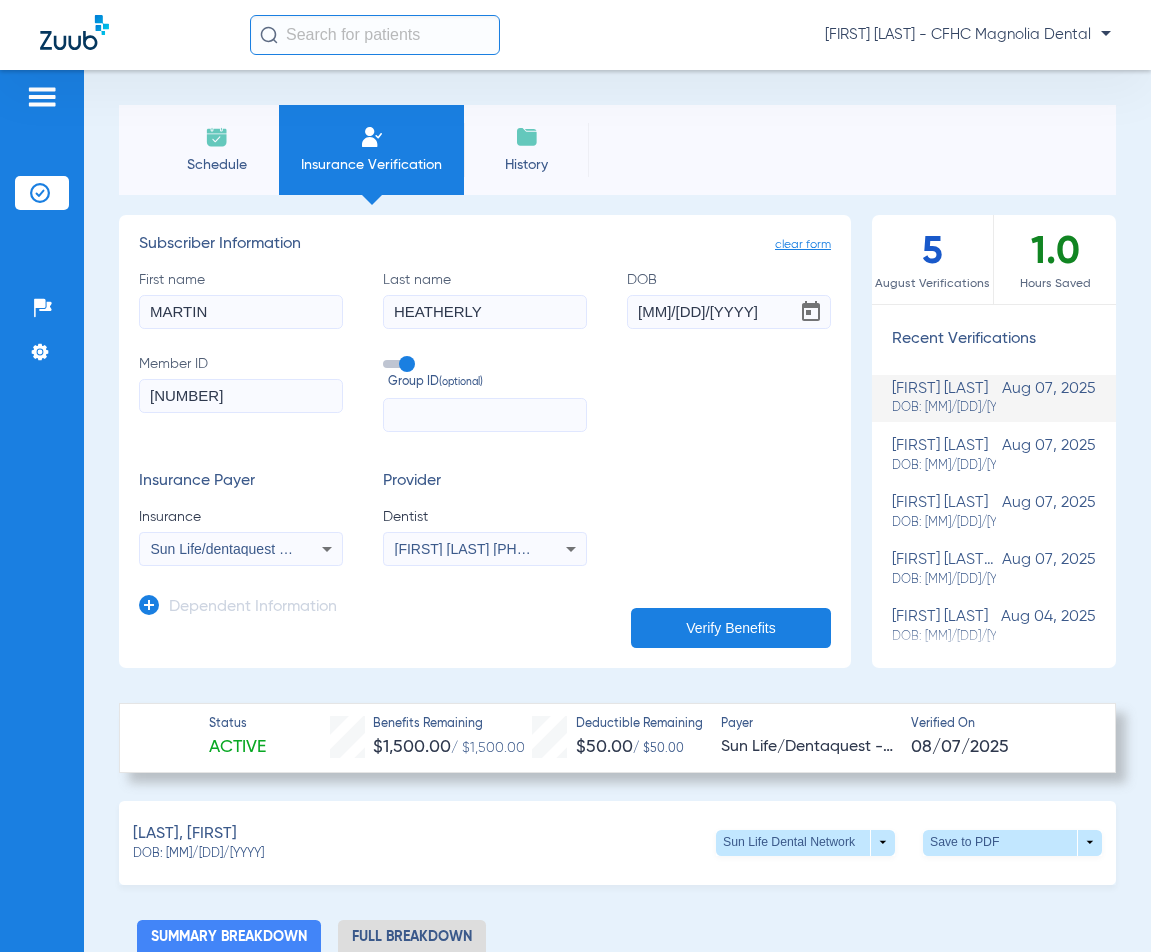 click on "Schedule" 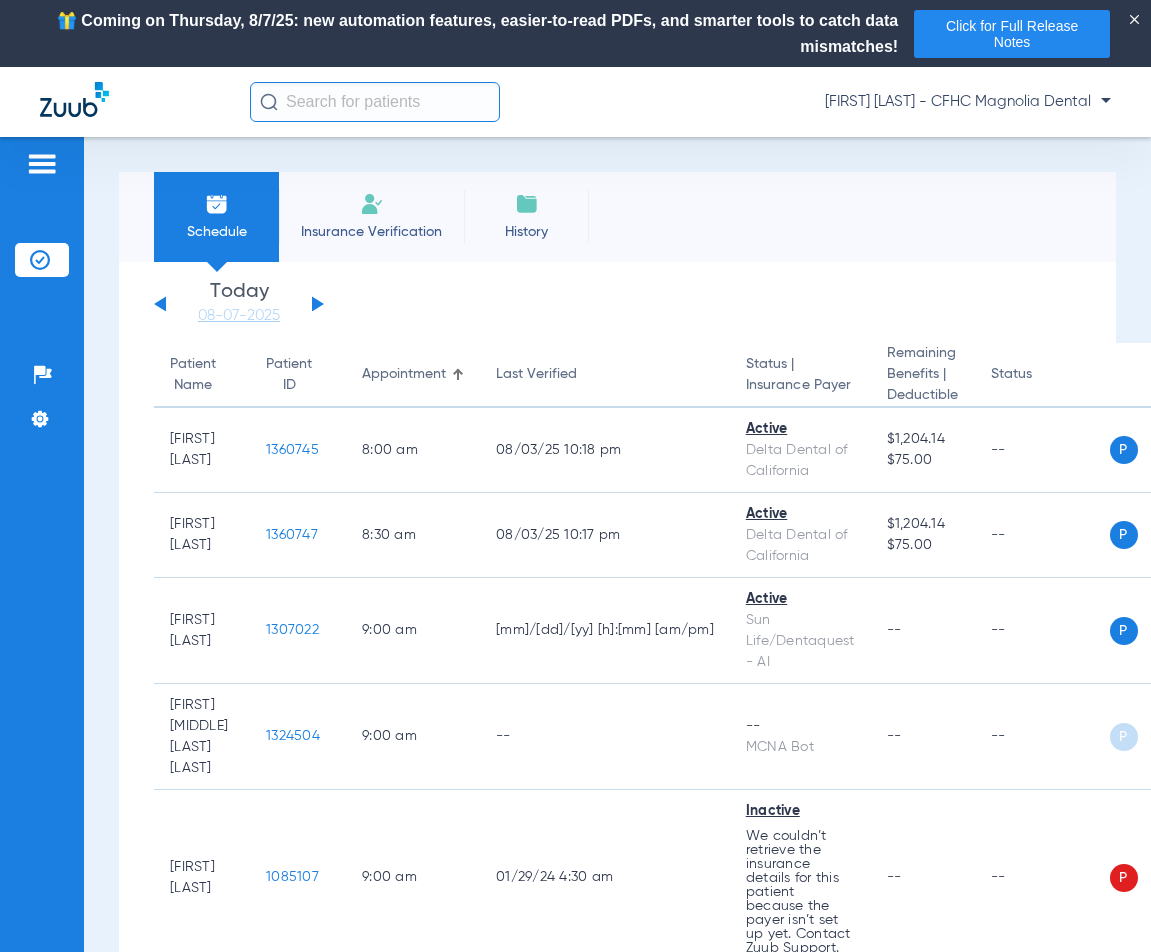 click on "Patients  Insurance Verification  Setup  Help Center Settings" 